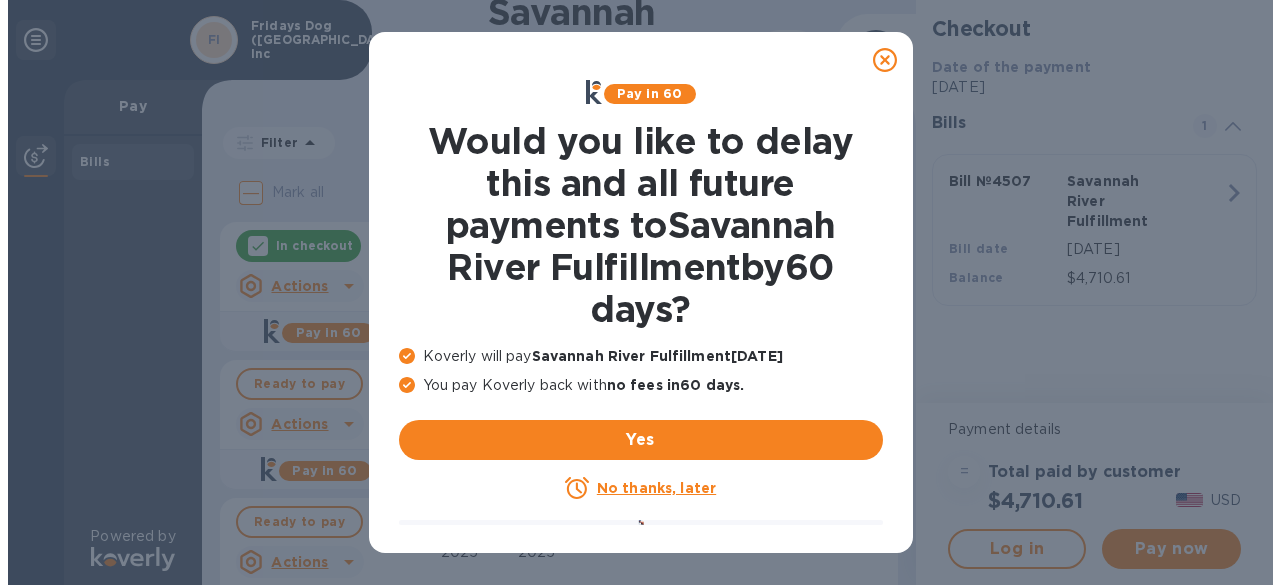 scroll, scrollTop: 0, scrollLeft: 0, axis: both 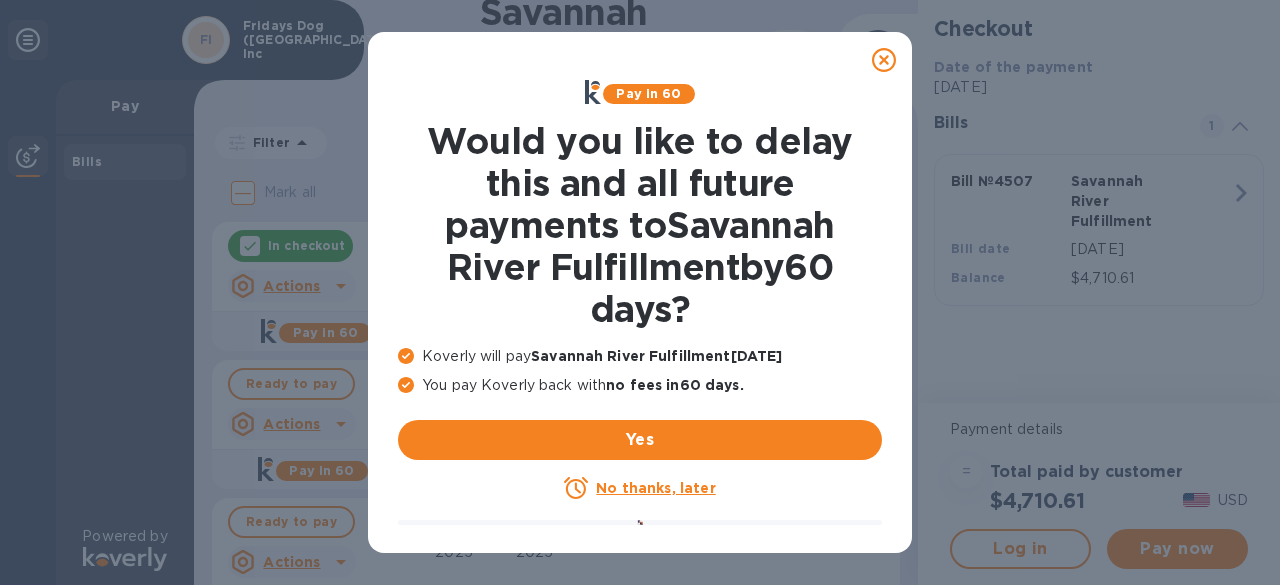 click on "No thanks, later" at bounding box center [655, 488] 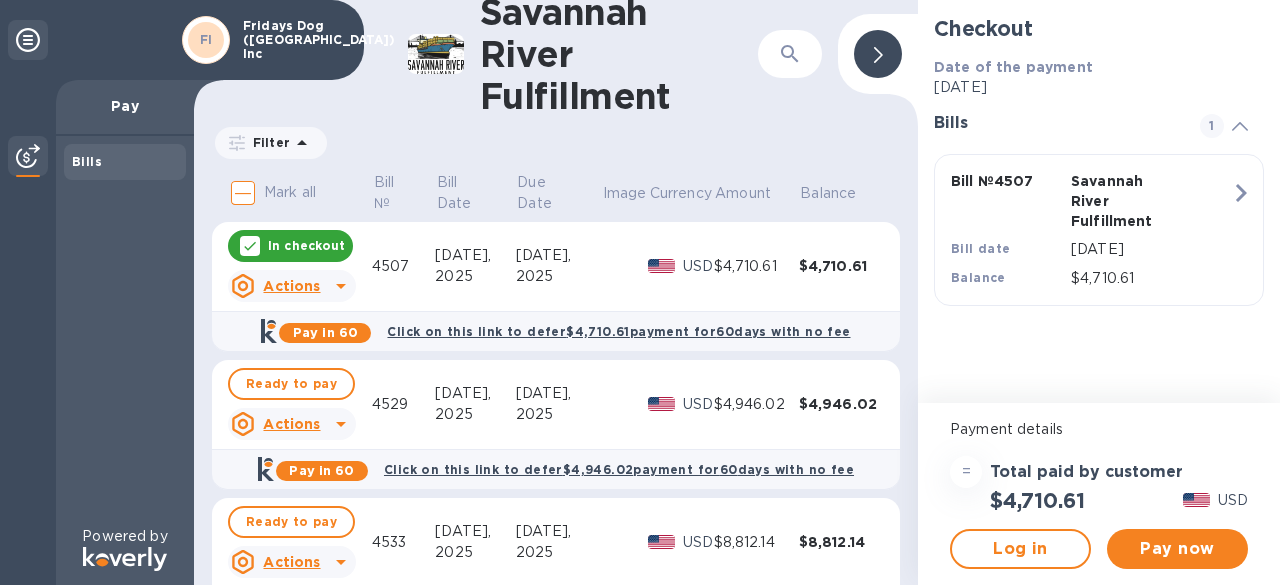 scroll, scrollTop: 68, scrollLeft: 0, axis: vertical 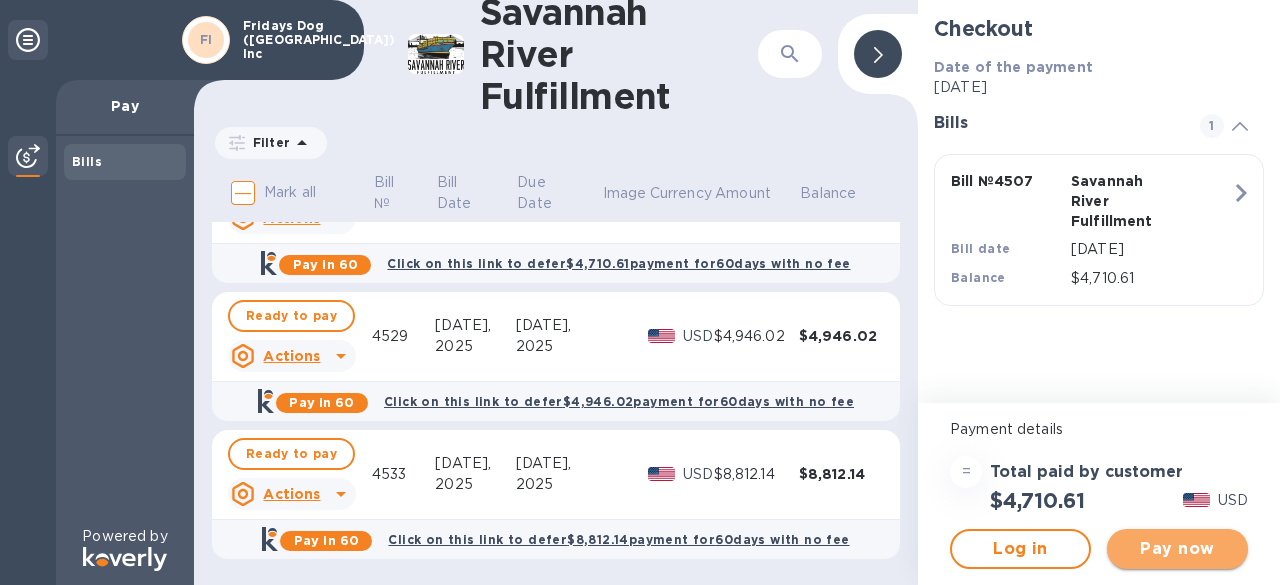 click on "Pay now" at bounding box center (1177, 549) 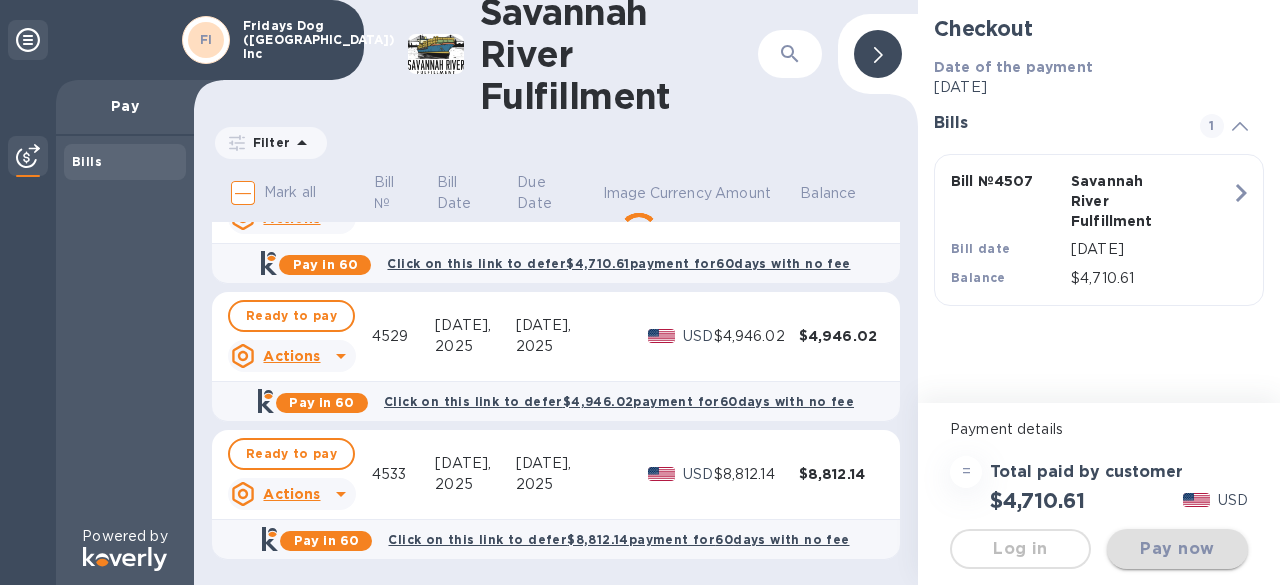 scroll, scrollTop: 0, scrollLeft: 0, axis: both 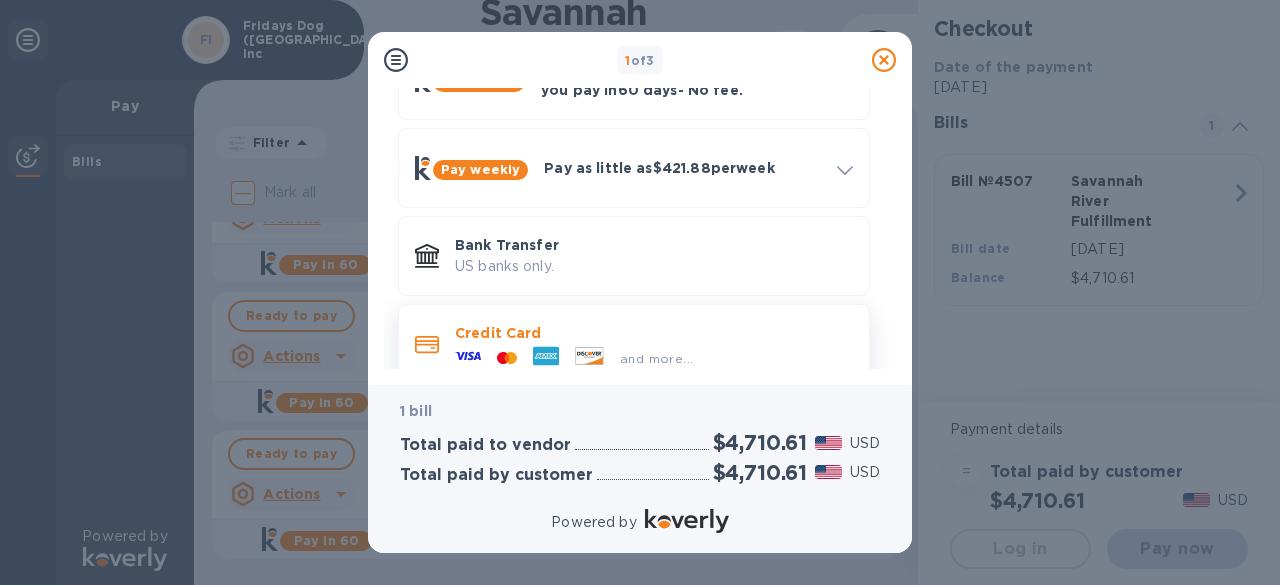 click on "Credit Card" at bounding box center (654, 333) 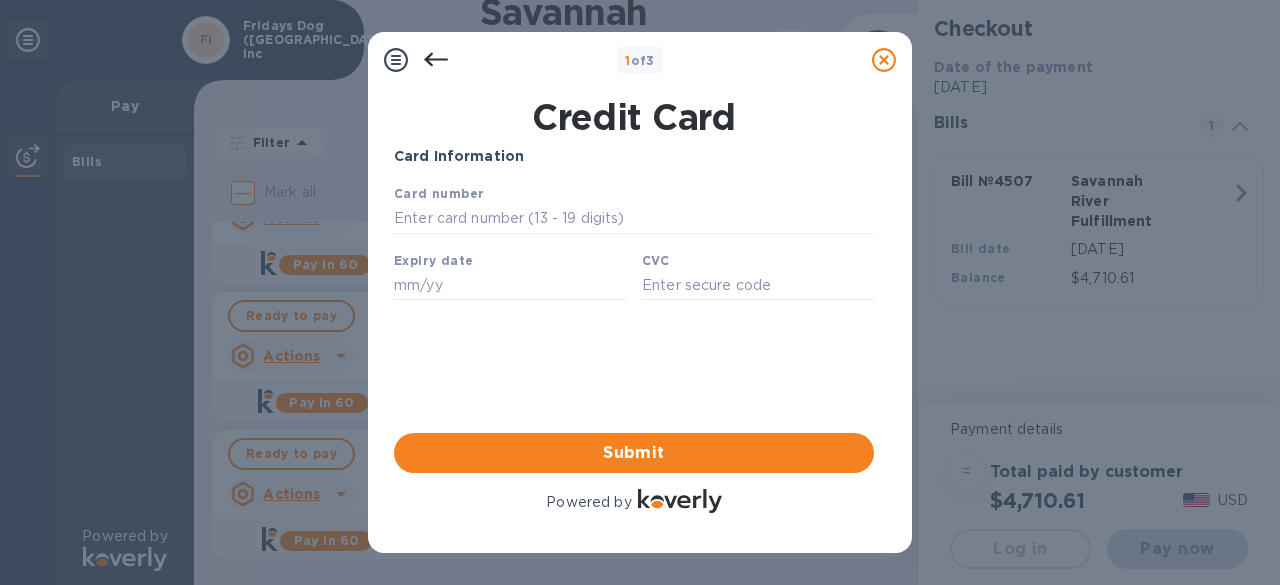 scroll, scrollTop: 0, scrollLeft: 0, axis: both 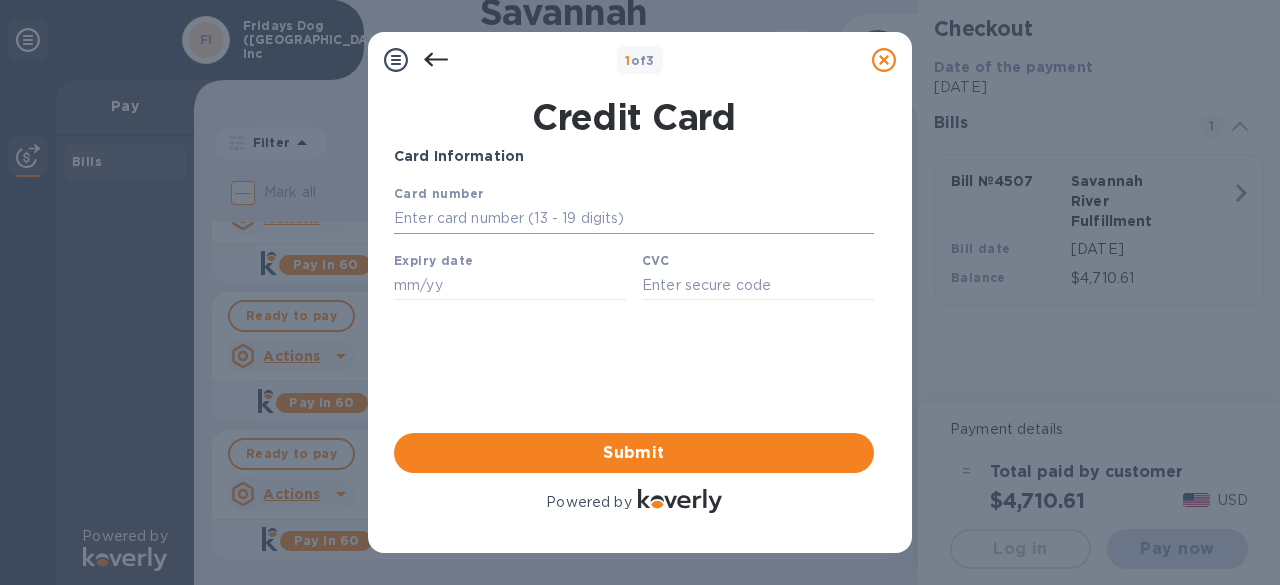 click at bounding box center [634, 219] 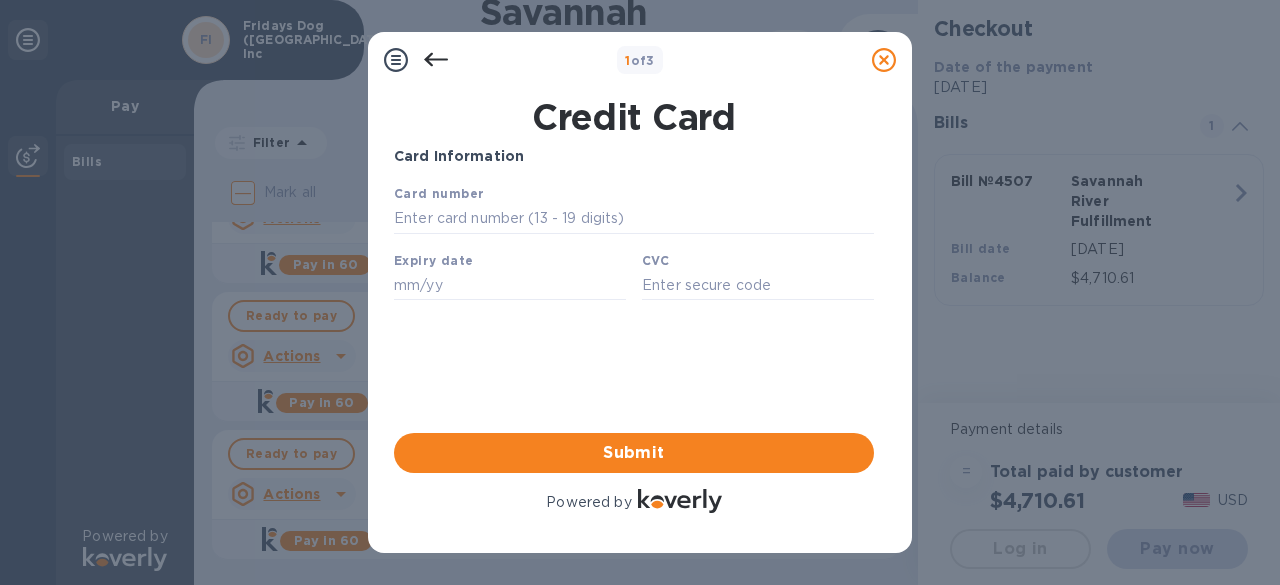 type on "[CREDIT_CARD_NUMBER]" 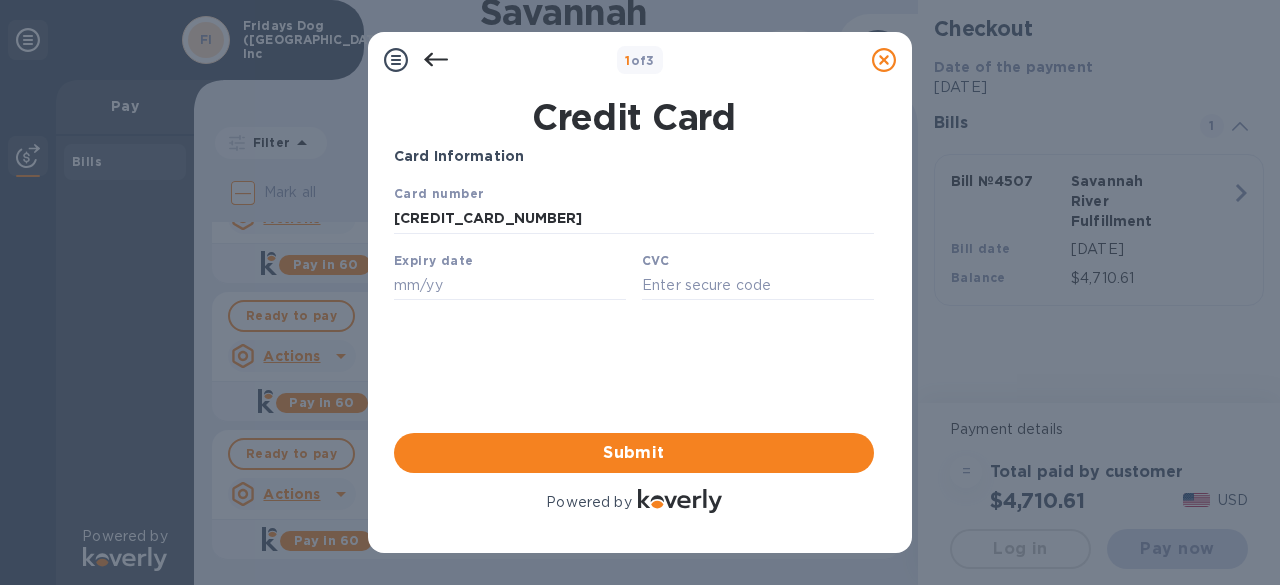 type on "03/26" 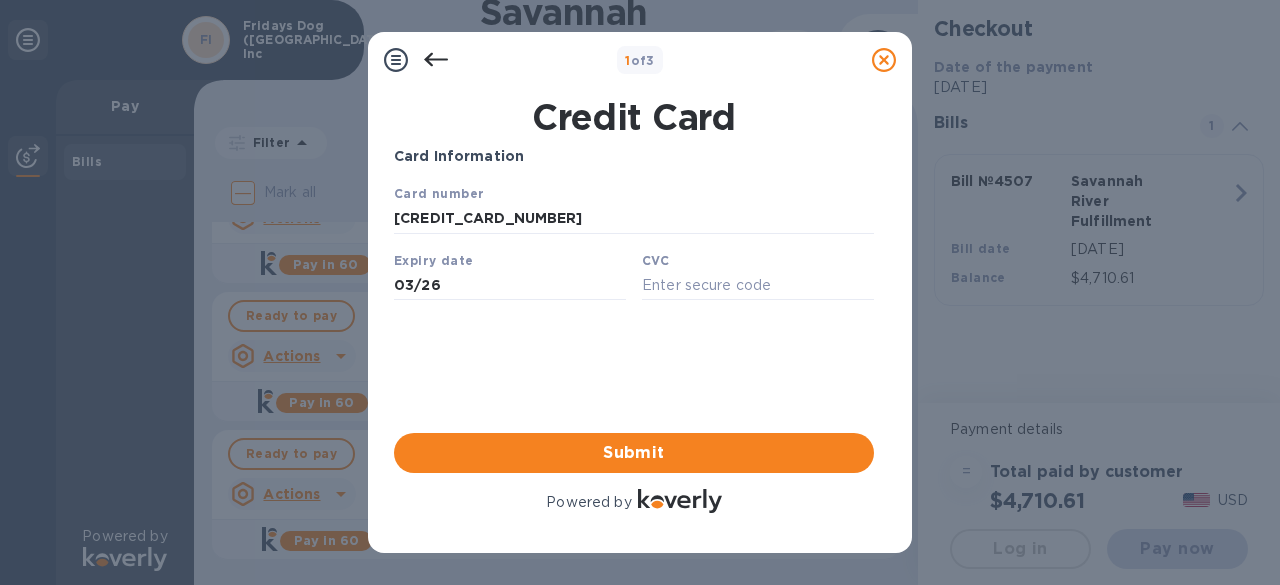 type on "452" 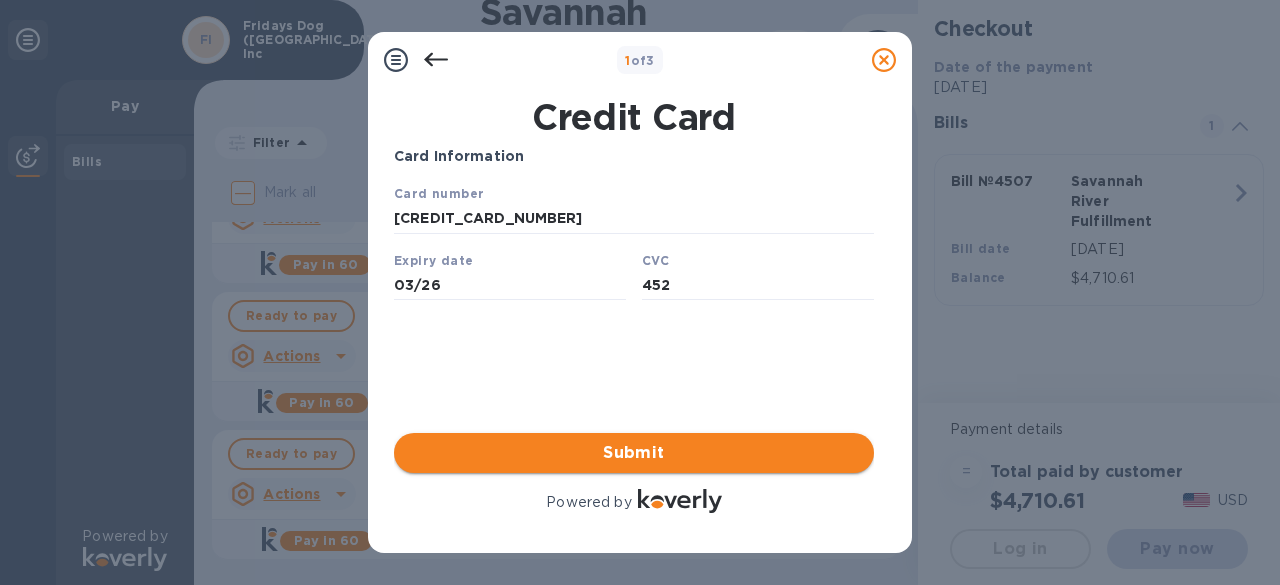 click on "Submit" at bounding box center (634, 453) 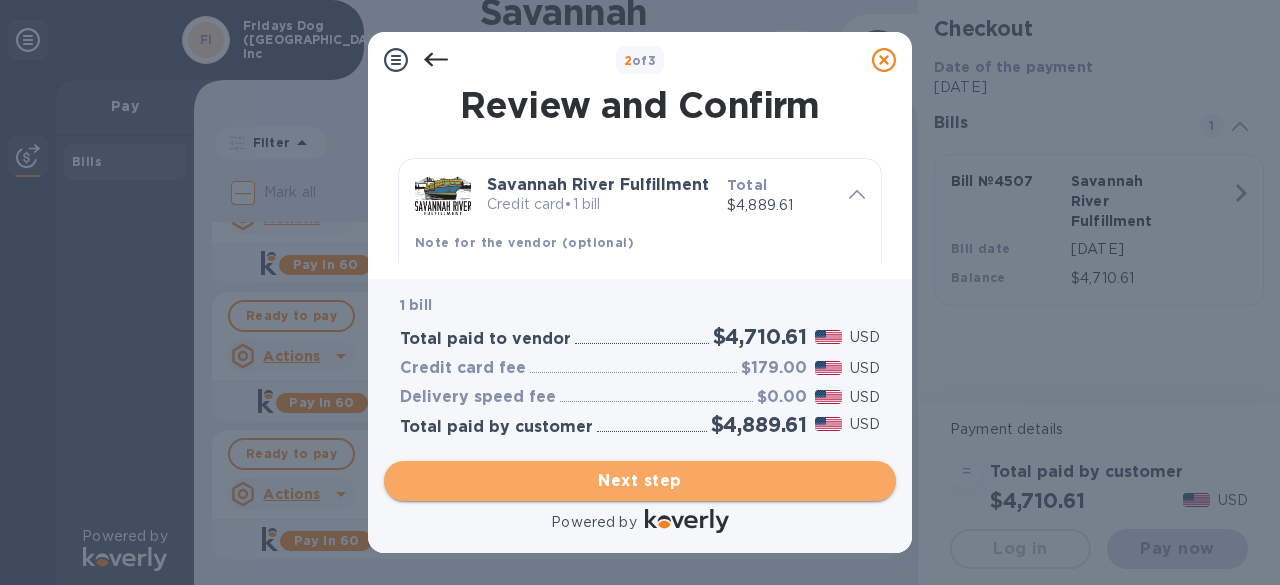 click on "Next step" at bounding box center (640, 481) 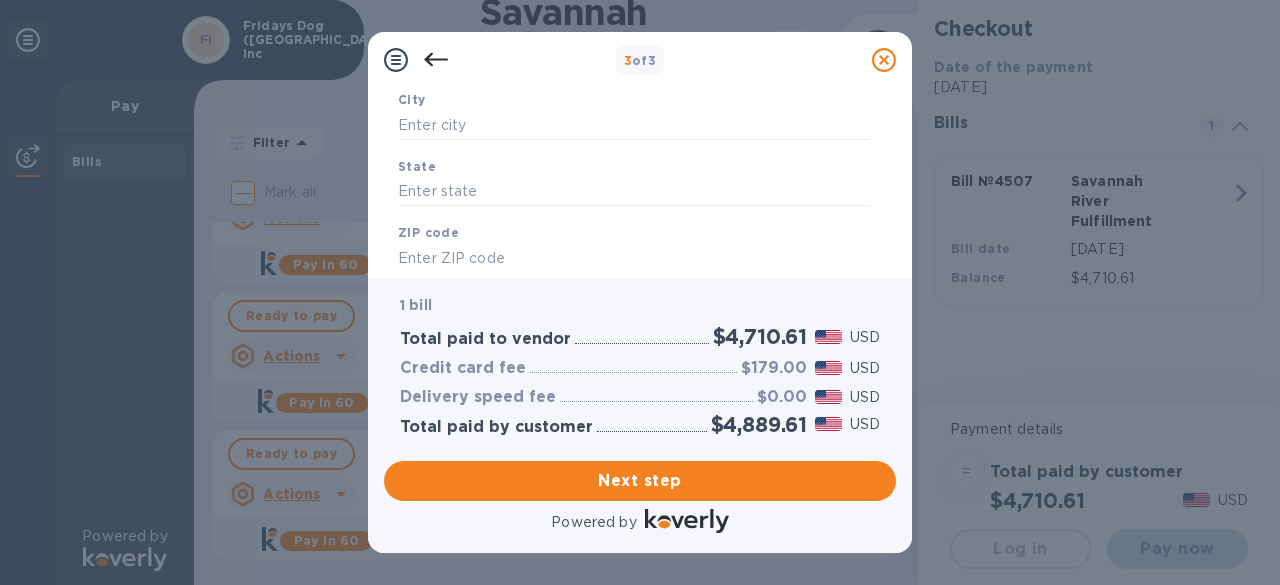 scroll, scrollTop: 394, scrollLeft: 0, axis: vertical 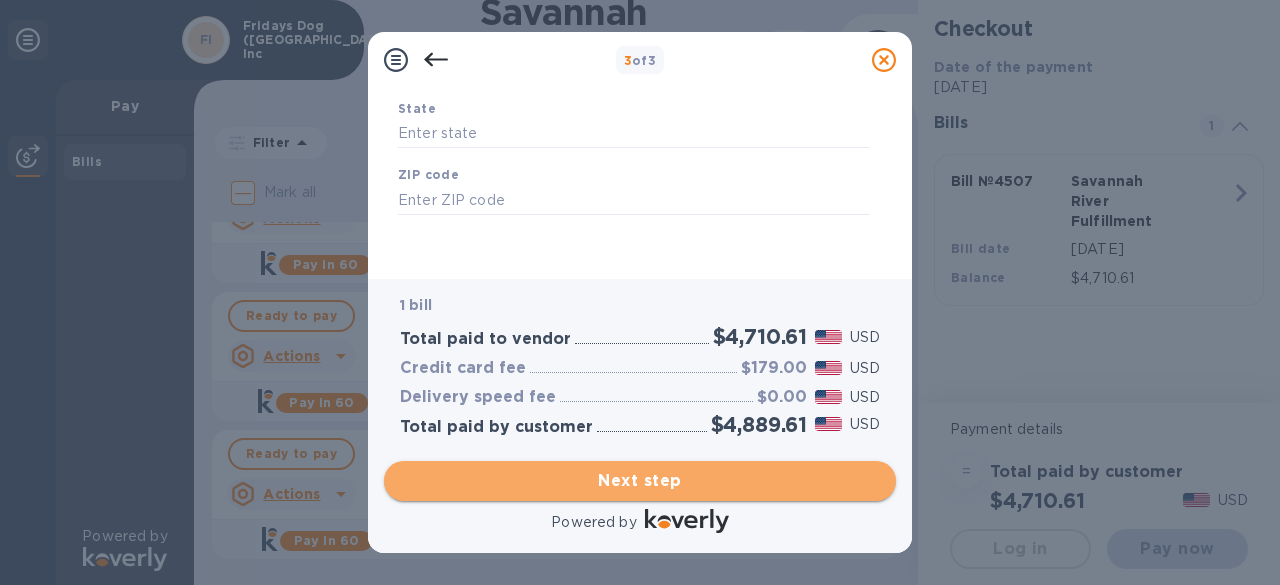 click on "Next step" at bounding box center (640, 481) 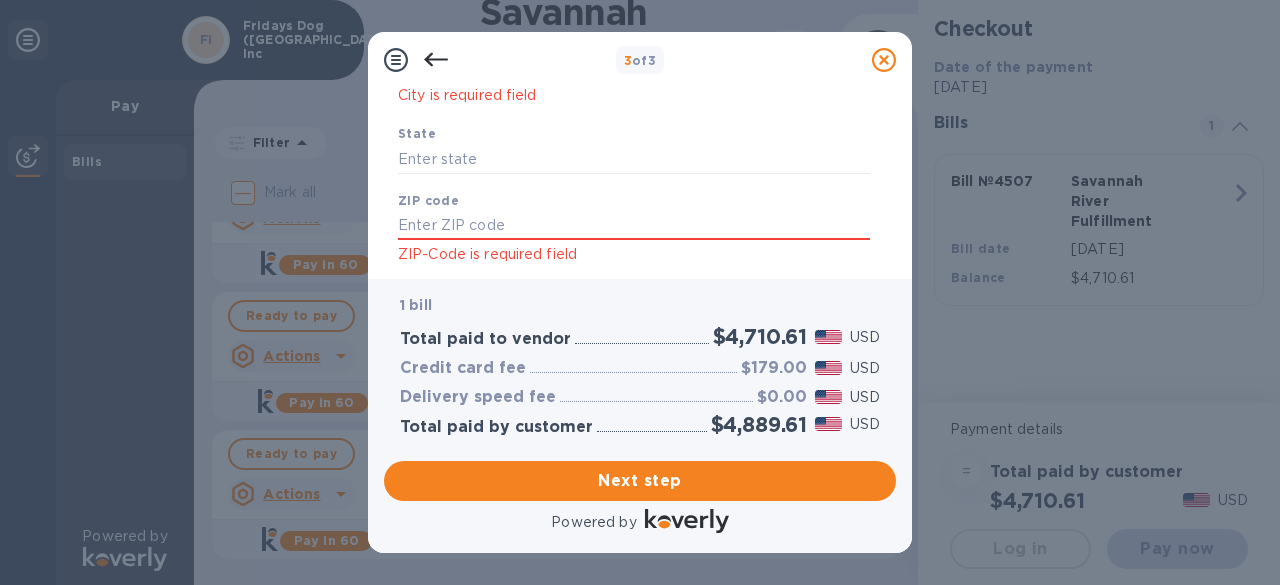 click 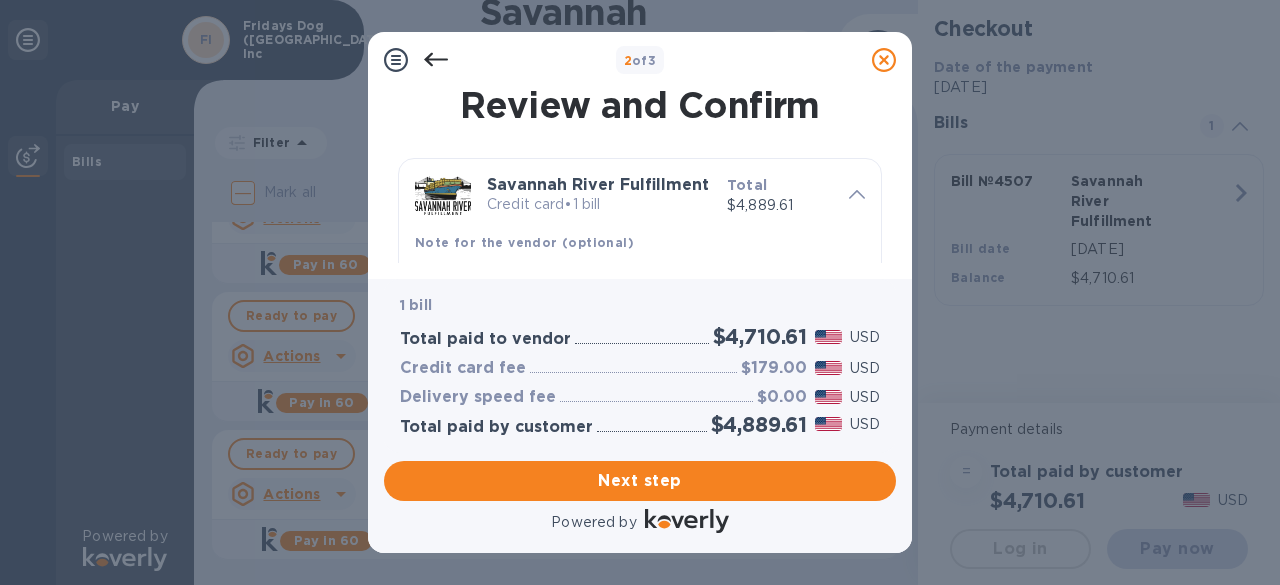 scroll, scrollTop: 509, scrollLeft: 0, axis: vertical 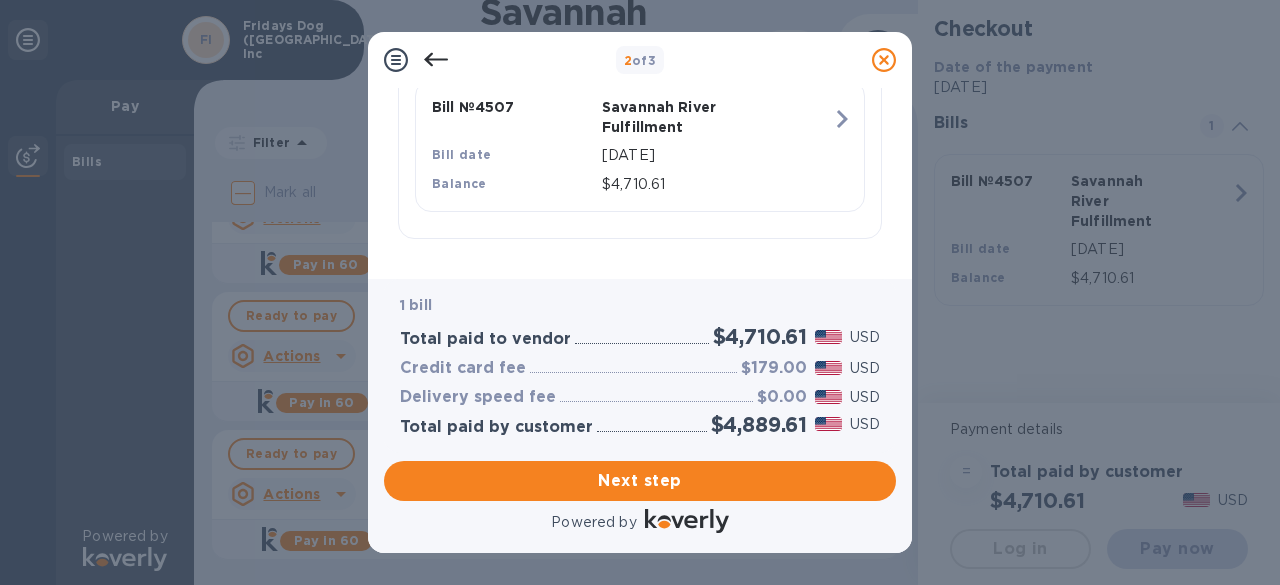 click 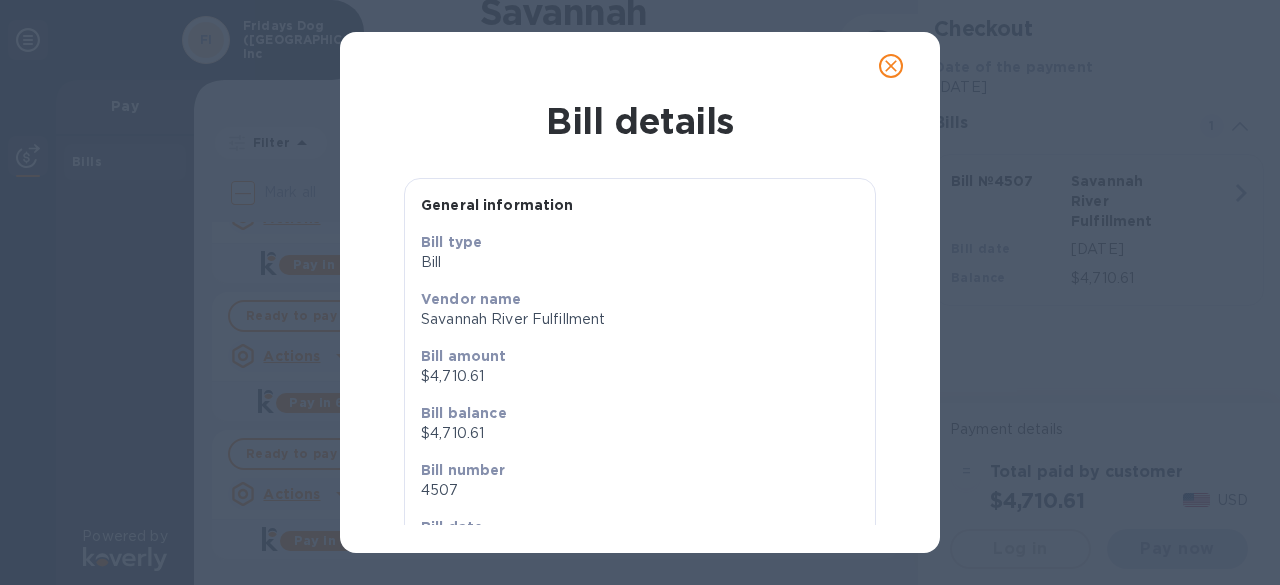 scroll, scrollTop: 127, scrollLeft: 0, axis: vertical 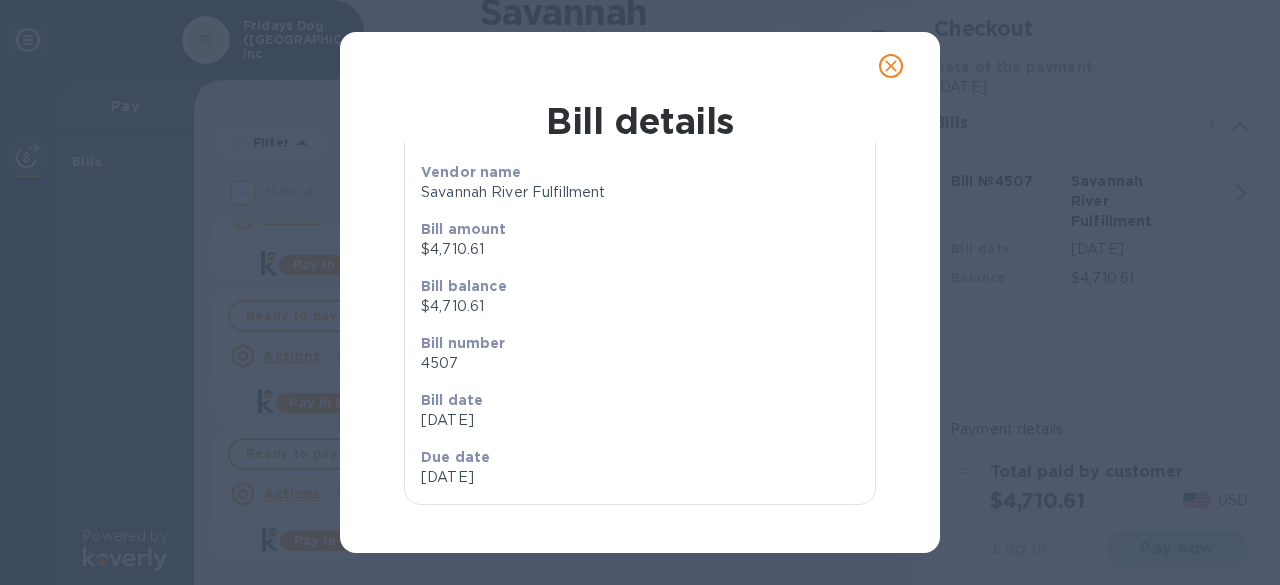 click at bounding box center (891, 66) 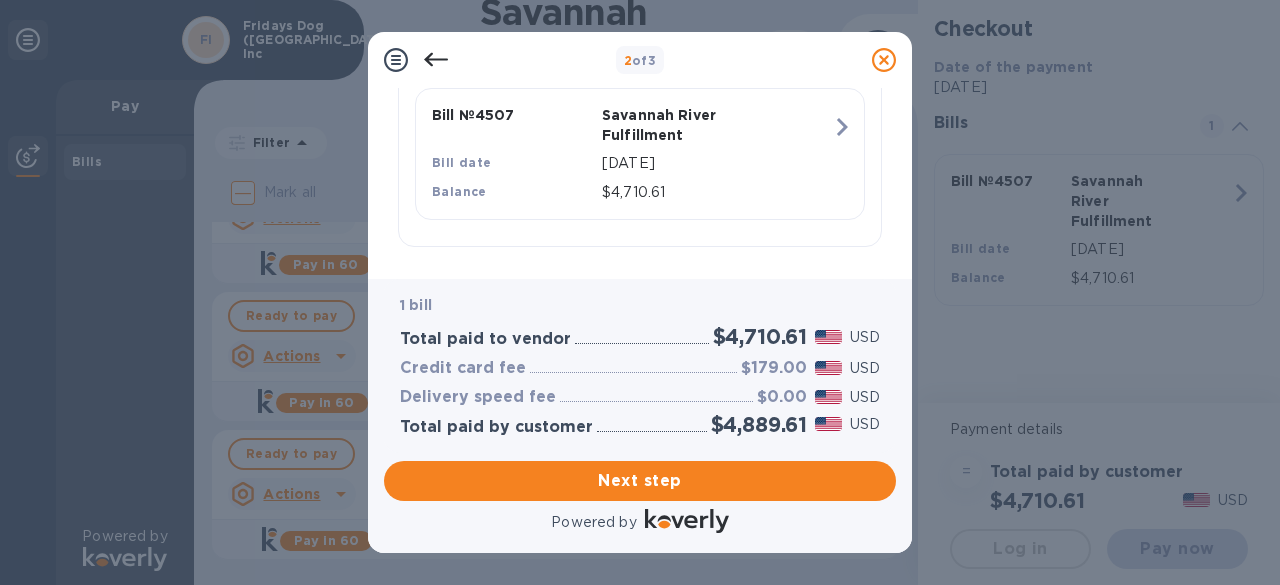 click on "1 bill Total paid to vendor $4,710.61 USD Credit card fee $179.00 USD Delivery speed fee $0.00 USD Total paid by customer $4,889.61 USD" at bounding box center [640, 365] 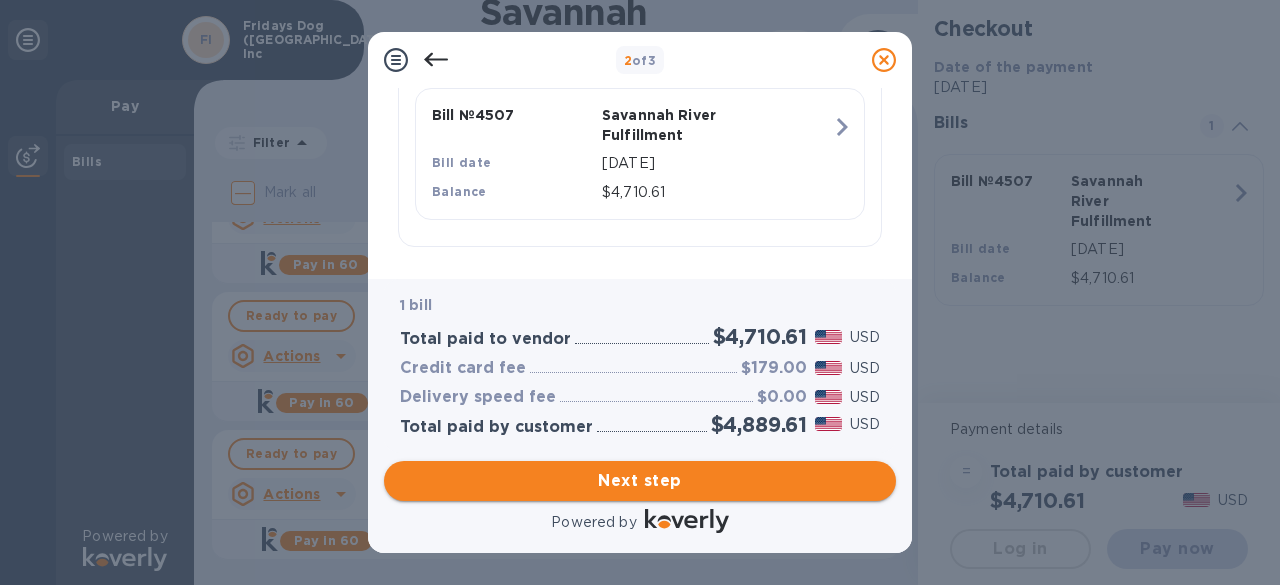 click on "Next step" at bounding box center (640, 481) 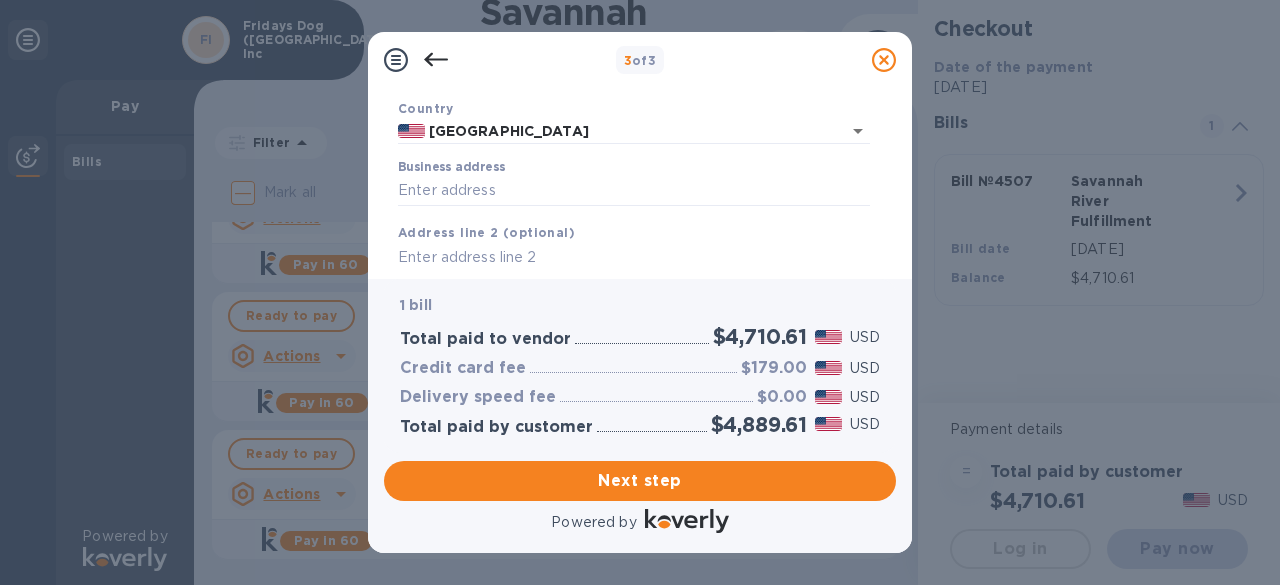 scroll, scrollTop: 142, scrollLeft: 0, axis: vertical 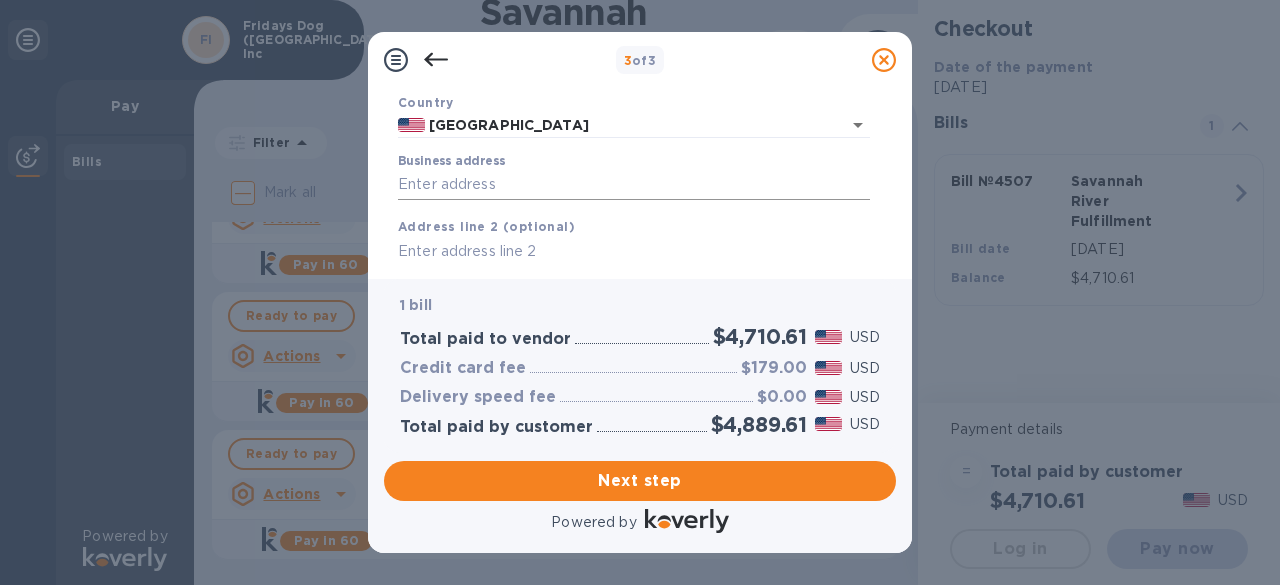 click on "Business address" at bounding box center (634, 185) 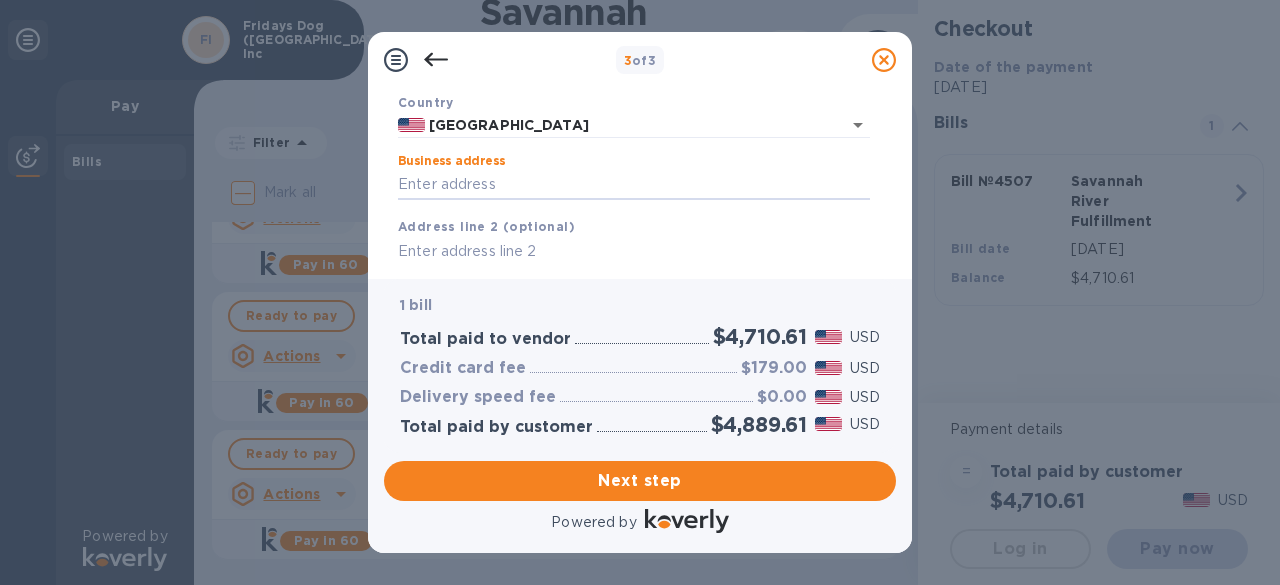 type on "[STREET_ADDRESS]" 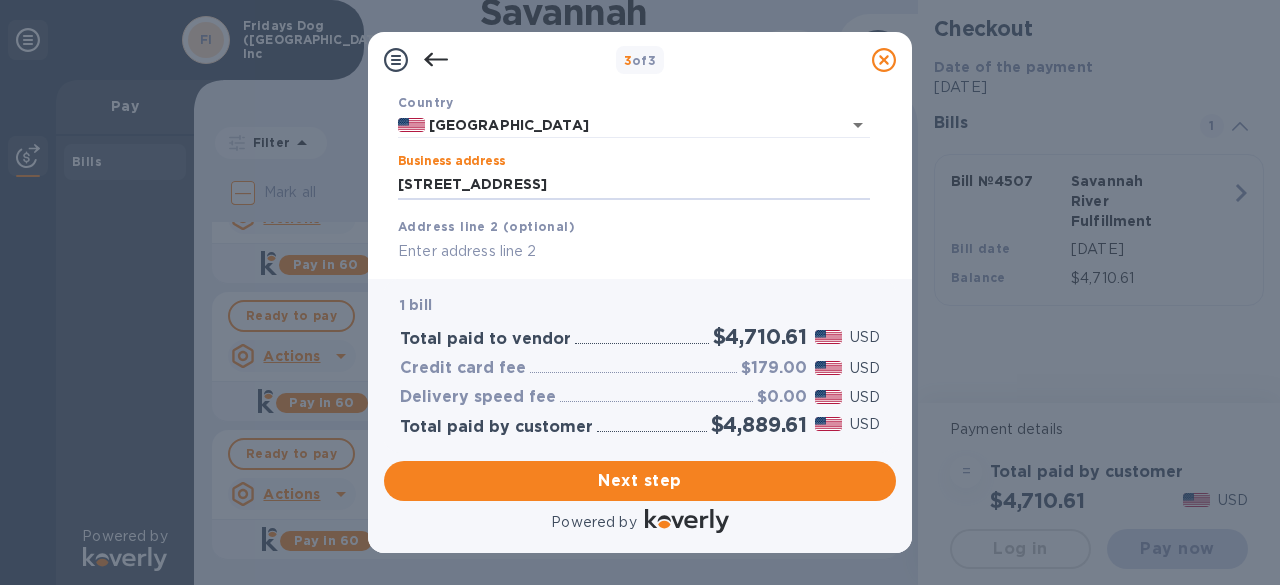 scroll, scrollTop: 219, scrollLeft: 0, axis: vertical 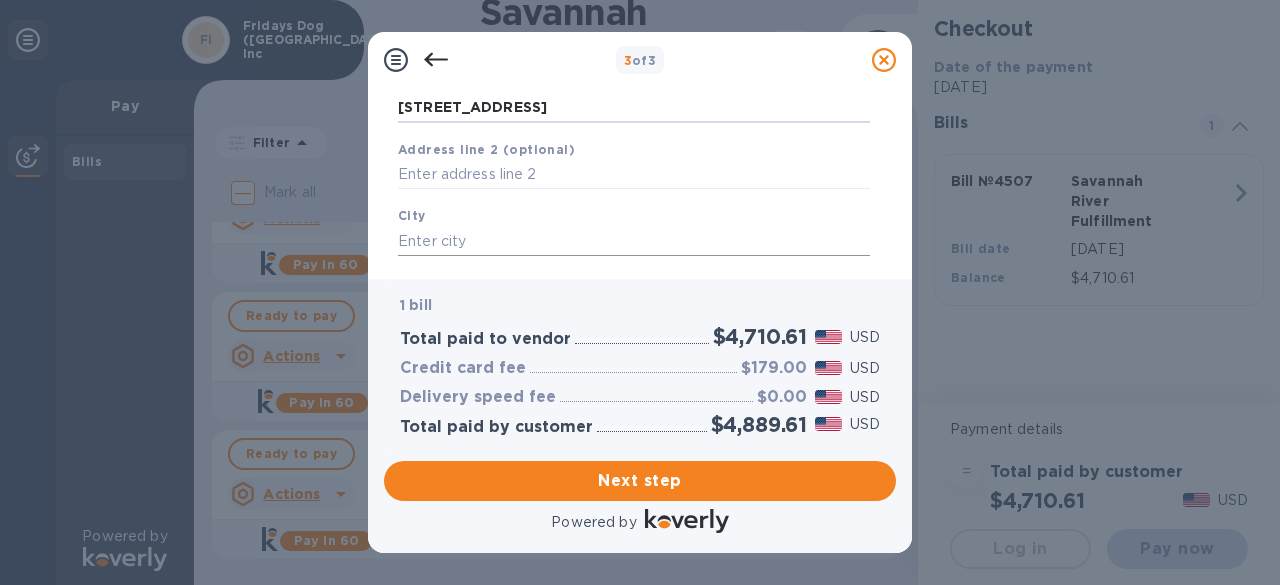 click at bounding box center (634, 241) 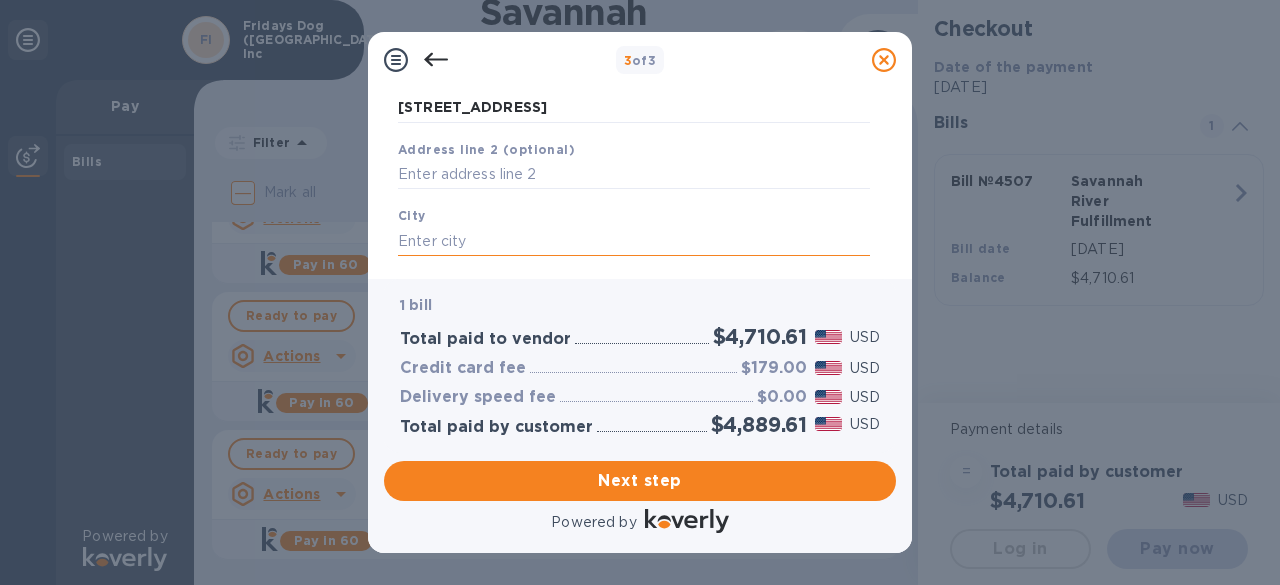 click at bounding box center [634, 241] 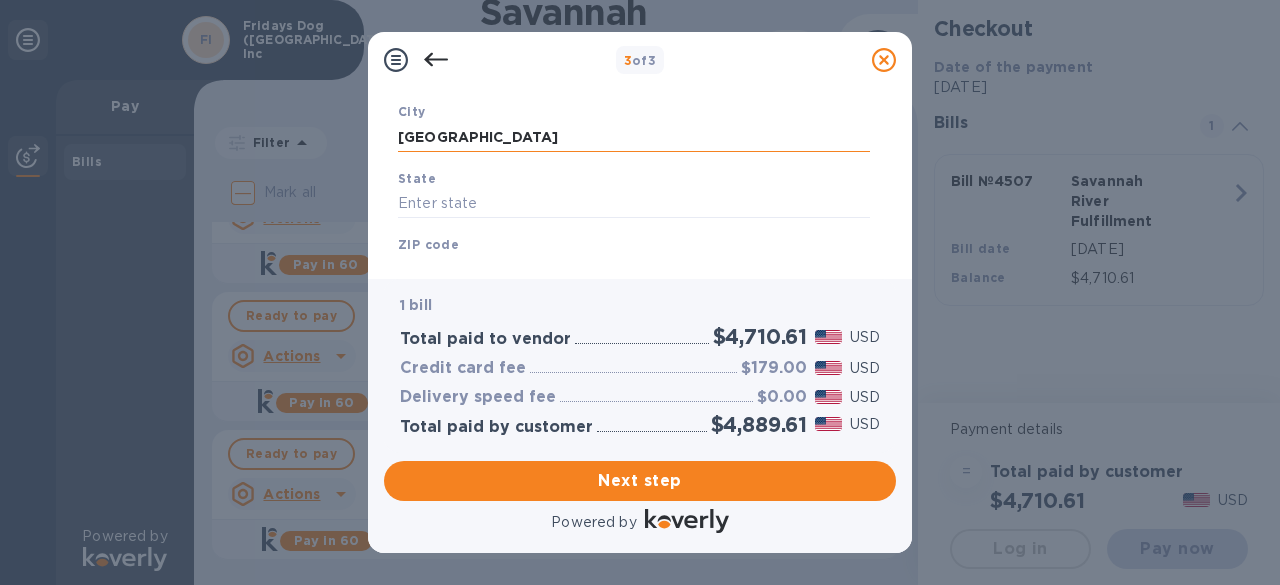 scroll, scrollTop: 326, scrollLeft: 0, axis: vertical 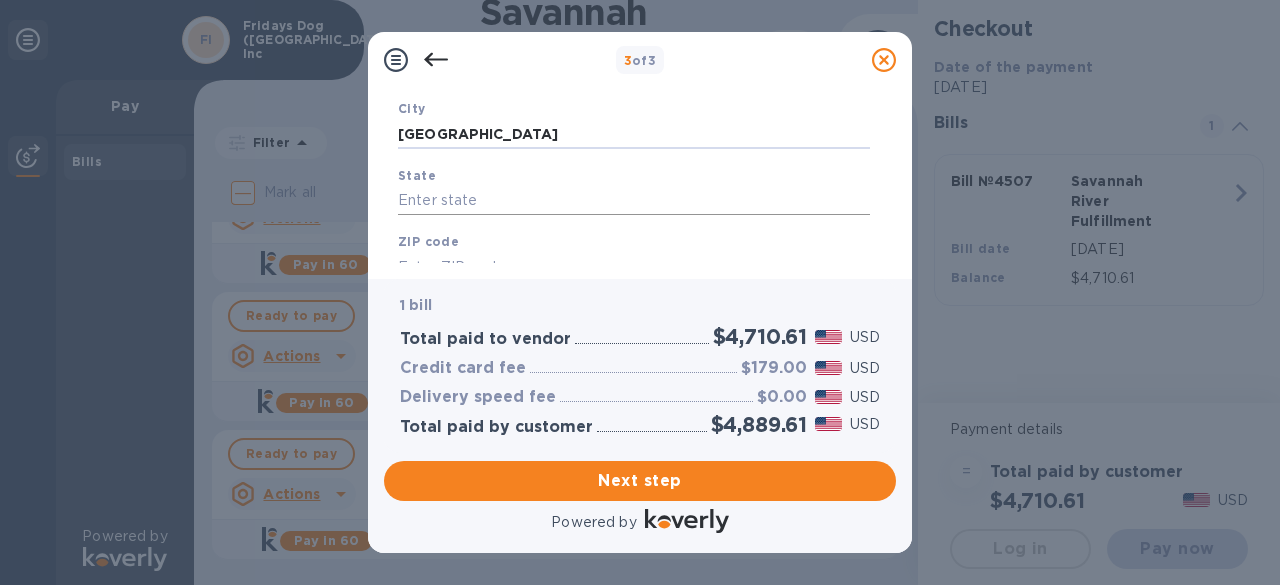 type on "[GEOGRAPHIC_DATA]" 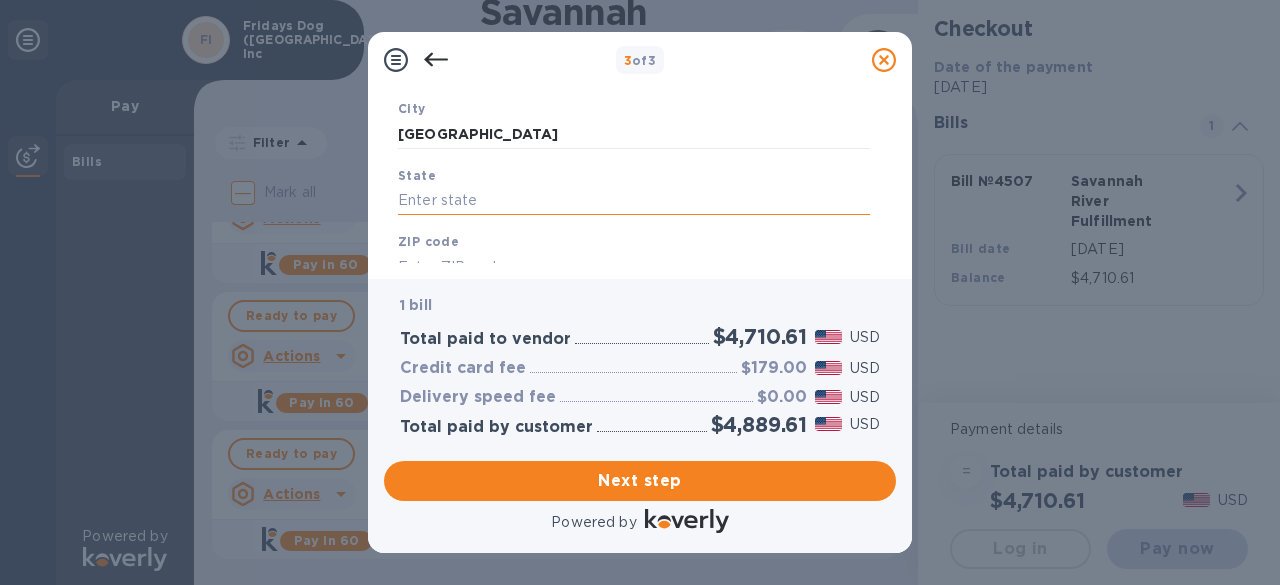 type on "y" 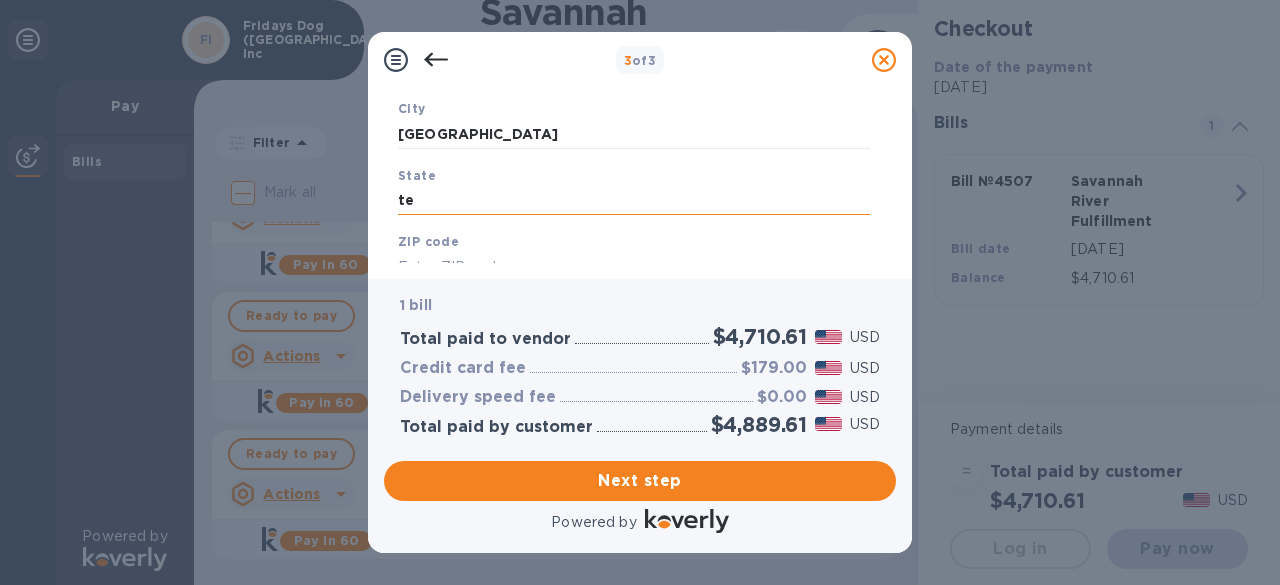 type on "t" 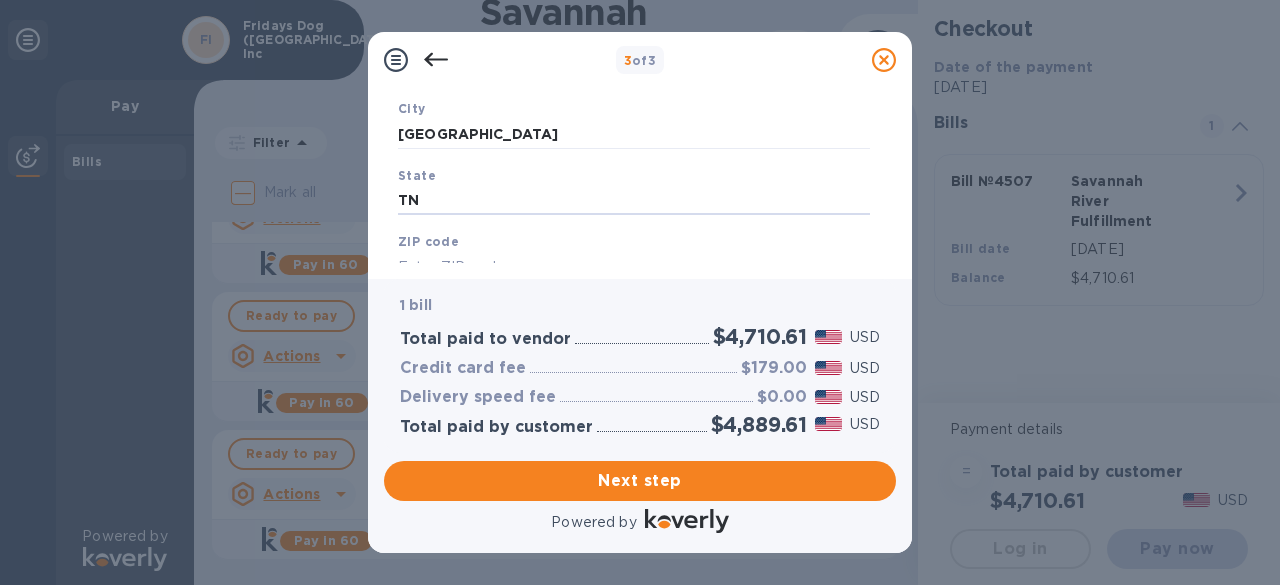 type on "TN" 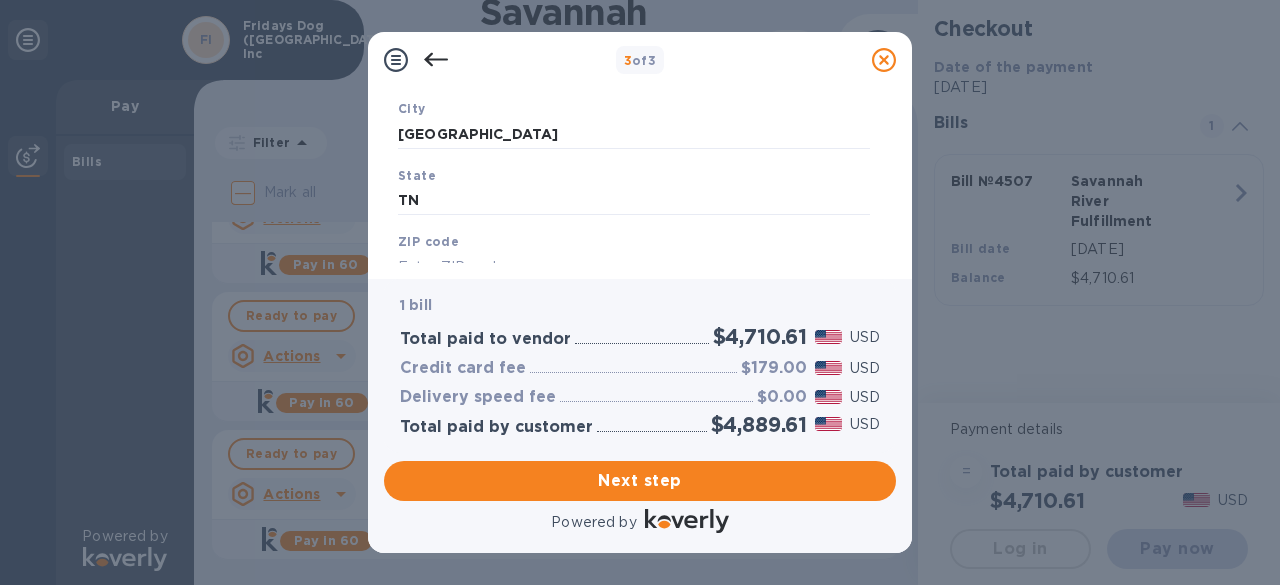 click on "Business Information Legal business name Please provide the legal name that appears on your SS-4 form issued by the IRS when the company was formed. Fridays Dog ([GEOGRAPHIC_DATA]) Inc Country [GEOGRAPHIC_DATA] Business address [STREET_ADDRESS] Address line 2 (optional) [GEOGRAPHIC_DATA][US_STATE] ZIP code Save" at bounding box center [640, 183] 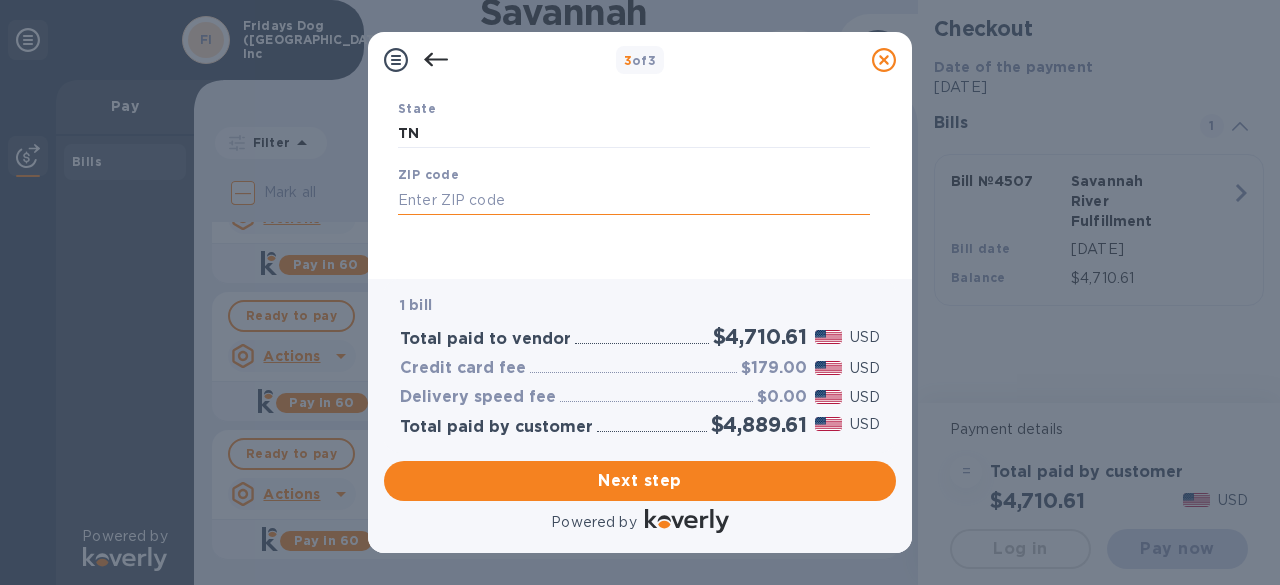 click at bounding box center (634, 200) 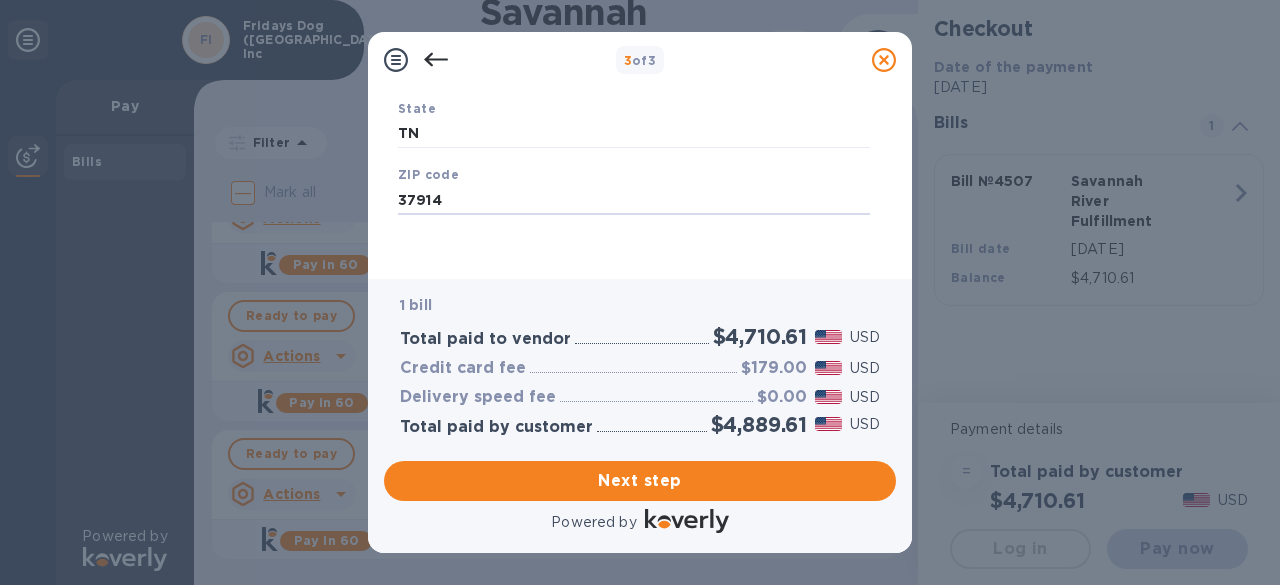 type on "37914" 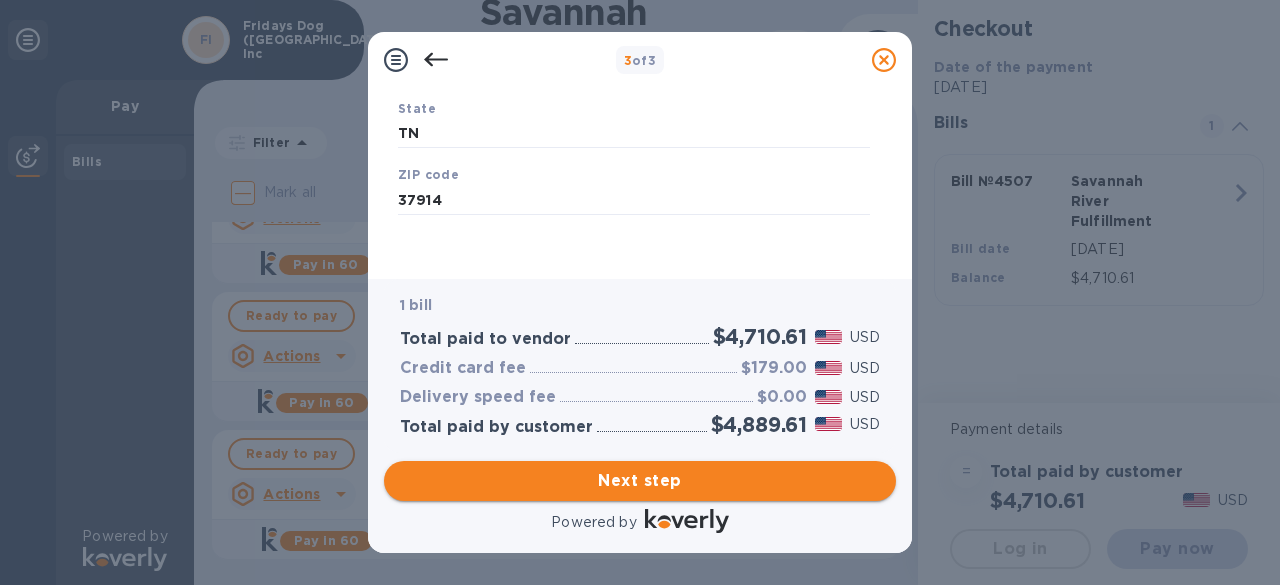 click on "Next step" at bounding box center (640, 481) 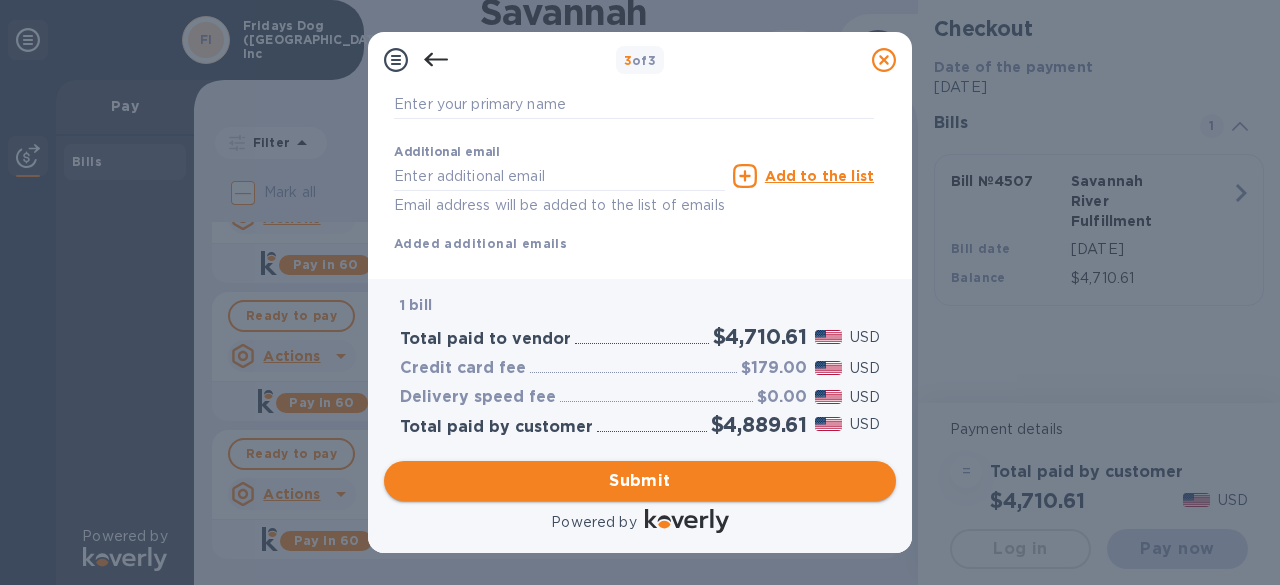 click on "Submit" at bounding box center (640, 481) 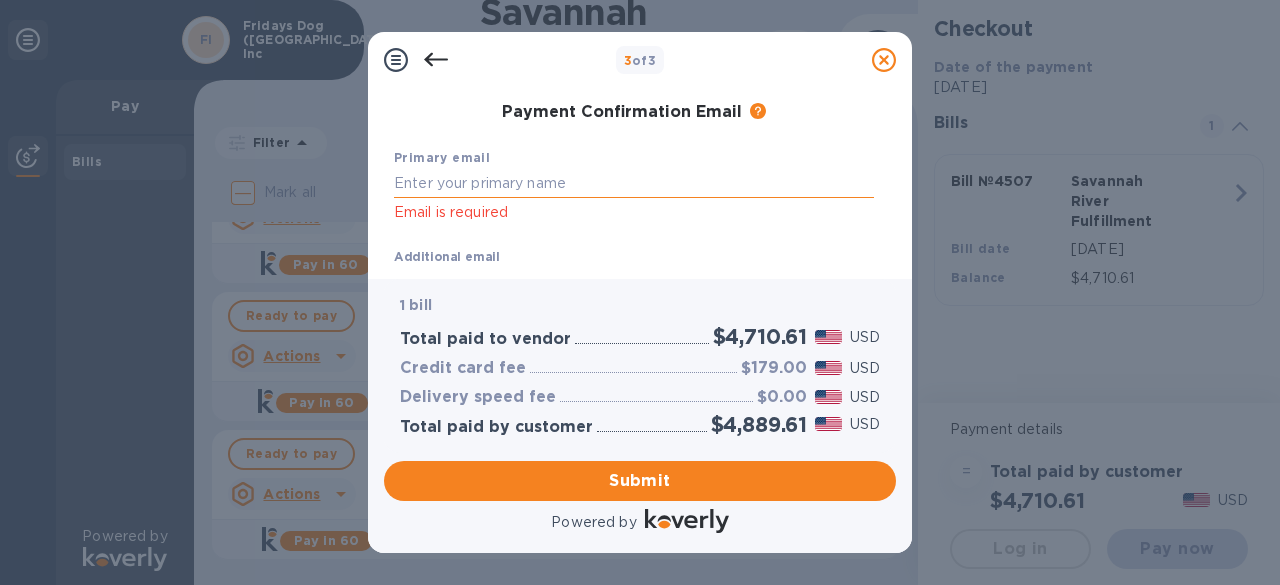 click at bounding box center (634, 183) 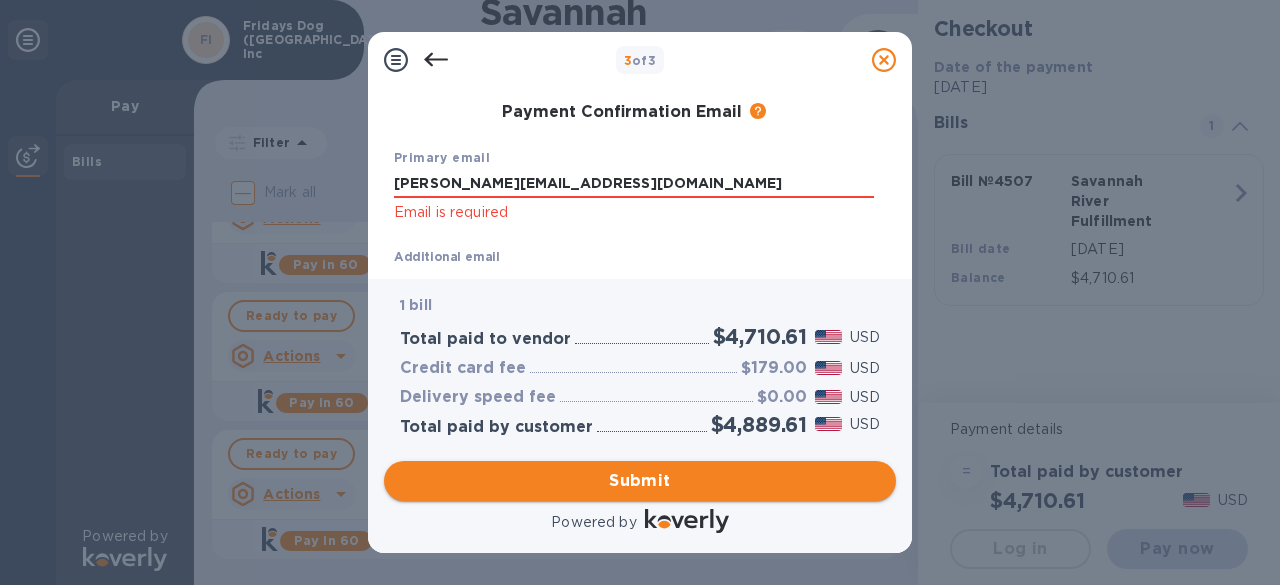 type on "[PERSON_NAME][EMAIL_ADDRESS][DOMAIN_NAME]" 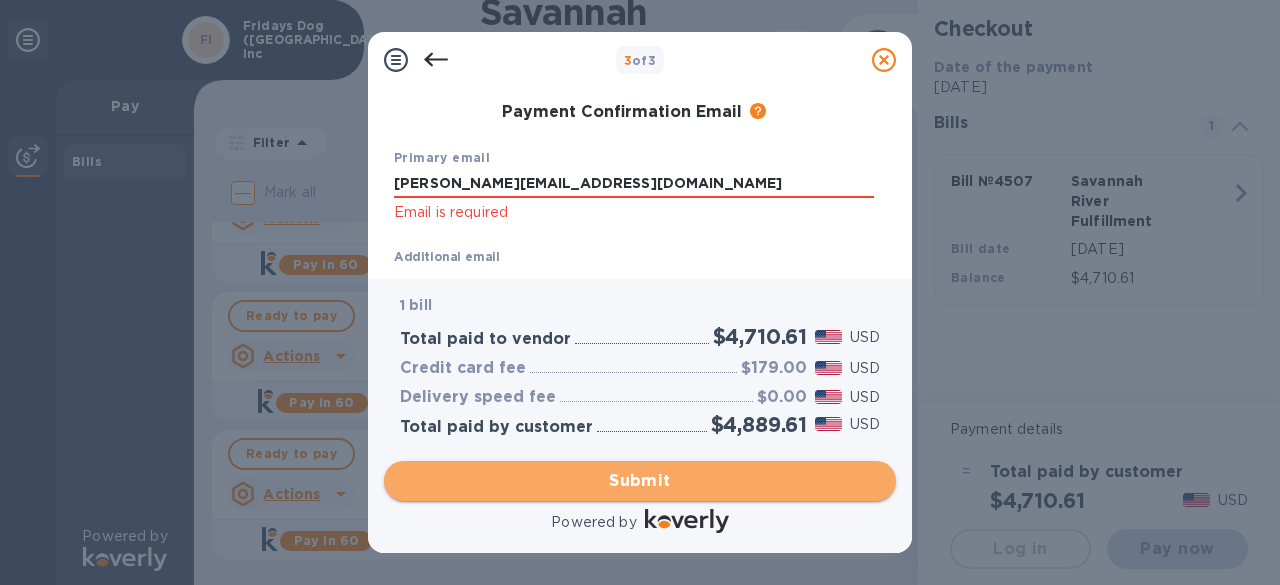 click on "Submit" at bounding box center (640, 481) 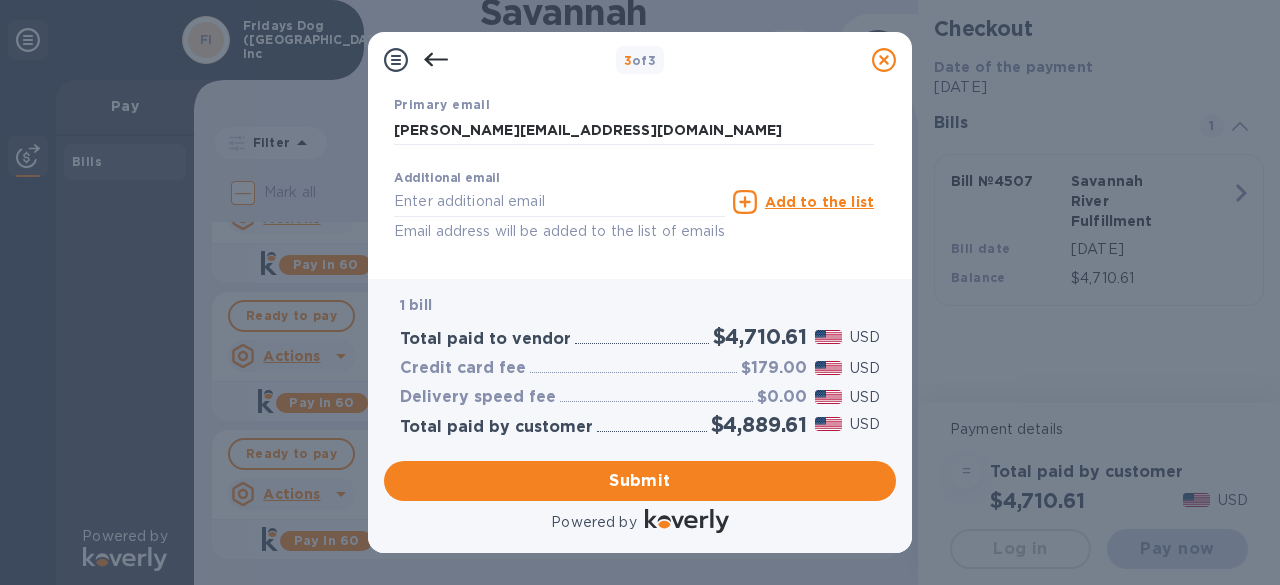 scroll, scrollTop: 520, scrollLeft: 0, axis: vertical 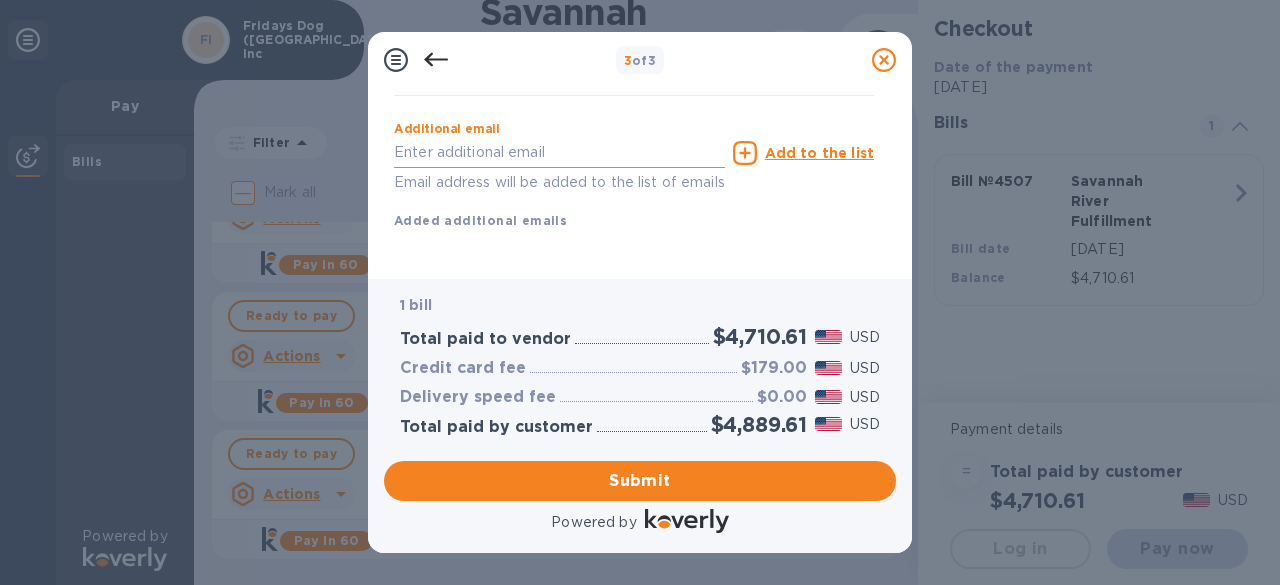 click at bounding box center (559, 153) 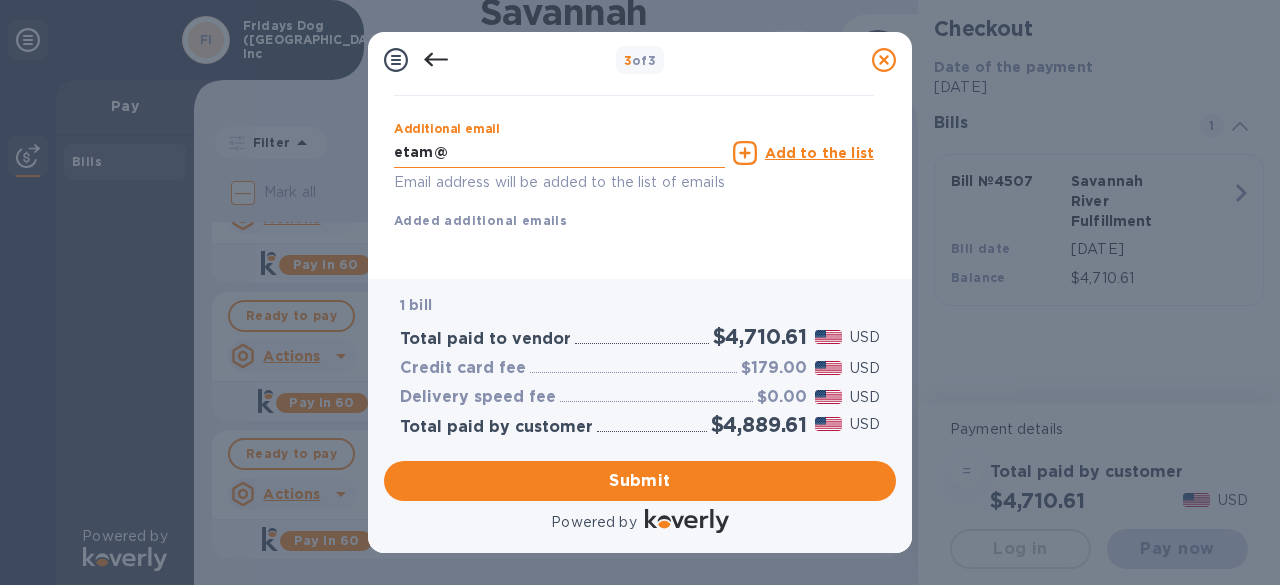 click on "etam@" at bounding box center (559, 153) 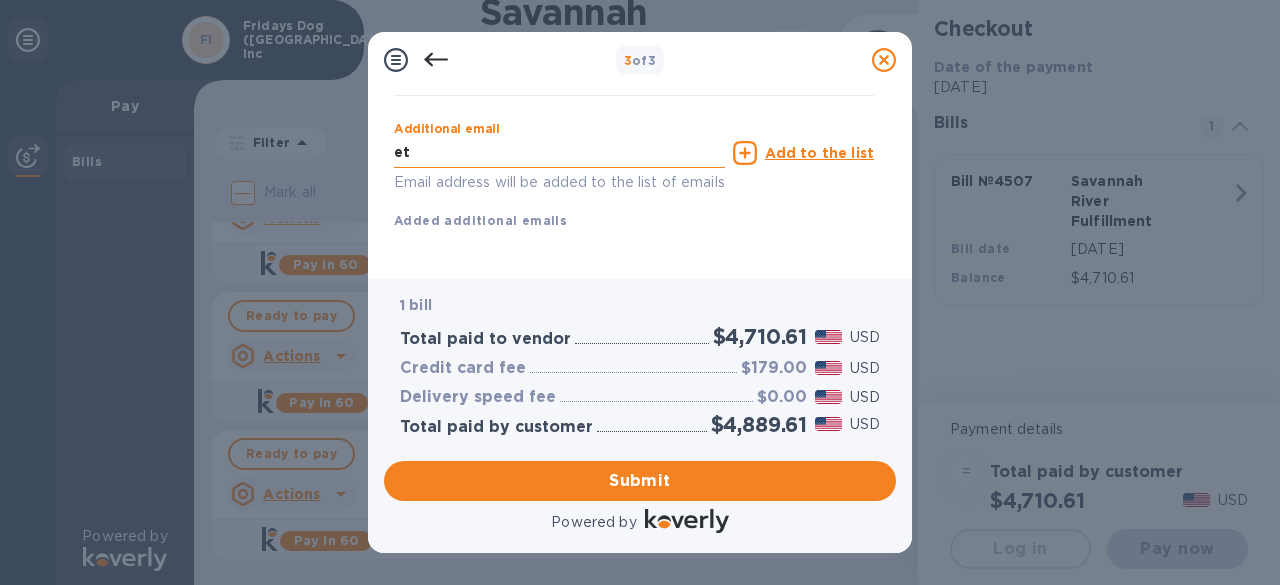 type on "e" 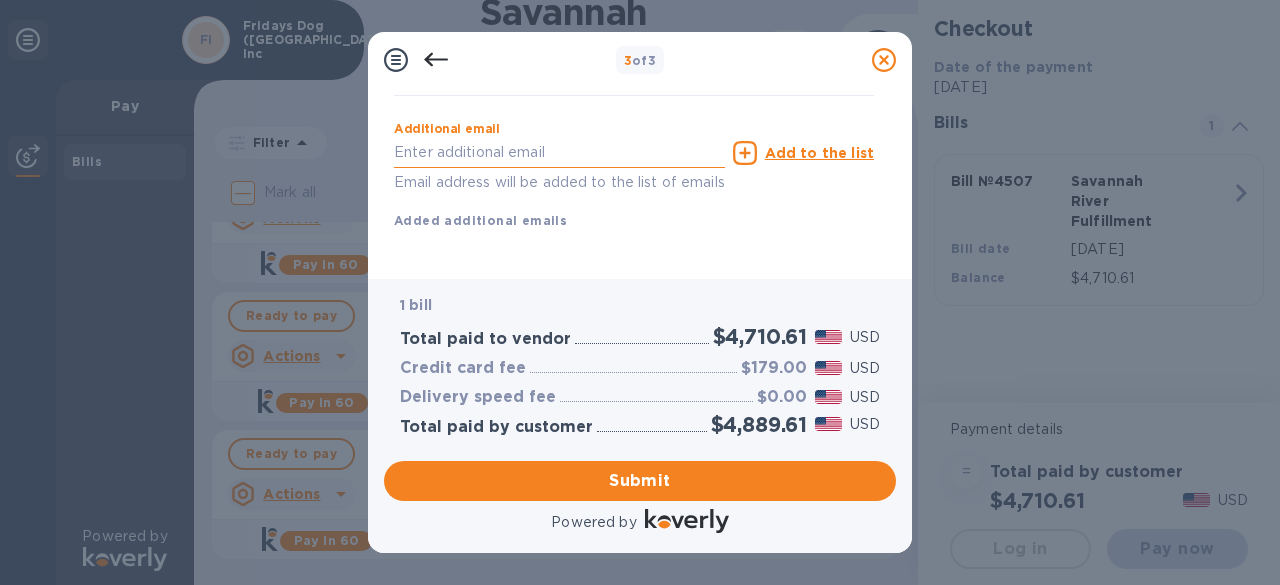 paste on "[EMAIL_ADDRESS][DOMAIN_NAME]" 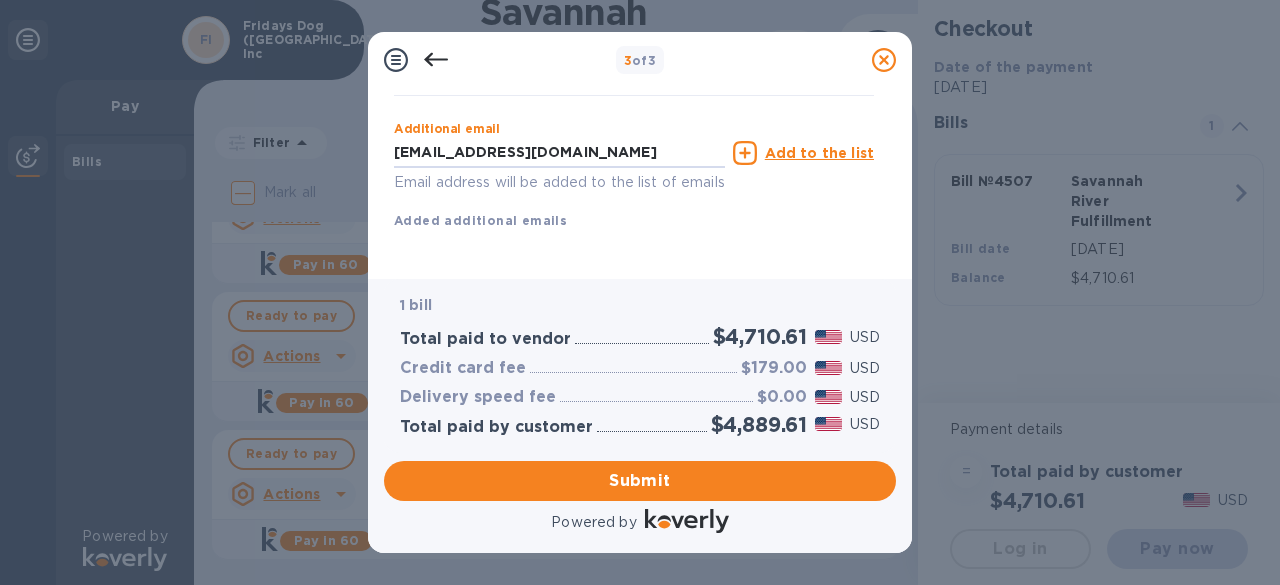 type on "[EMAIL_ADDRESS][DOMAIN_NAME]" 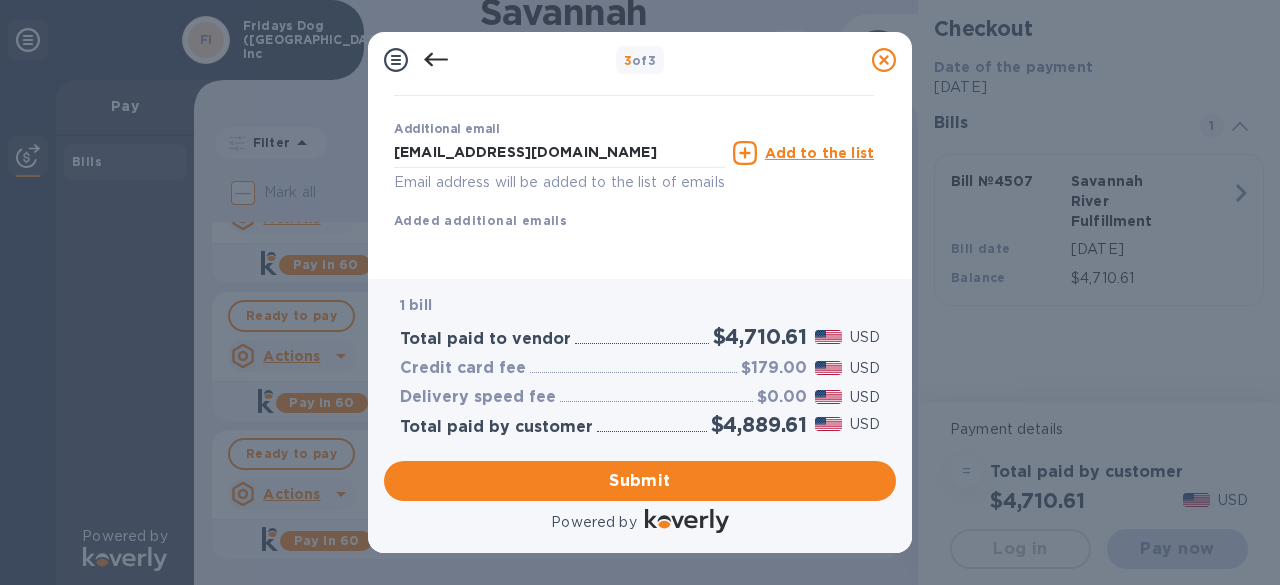 click 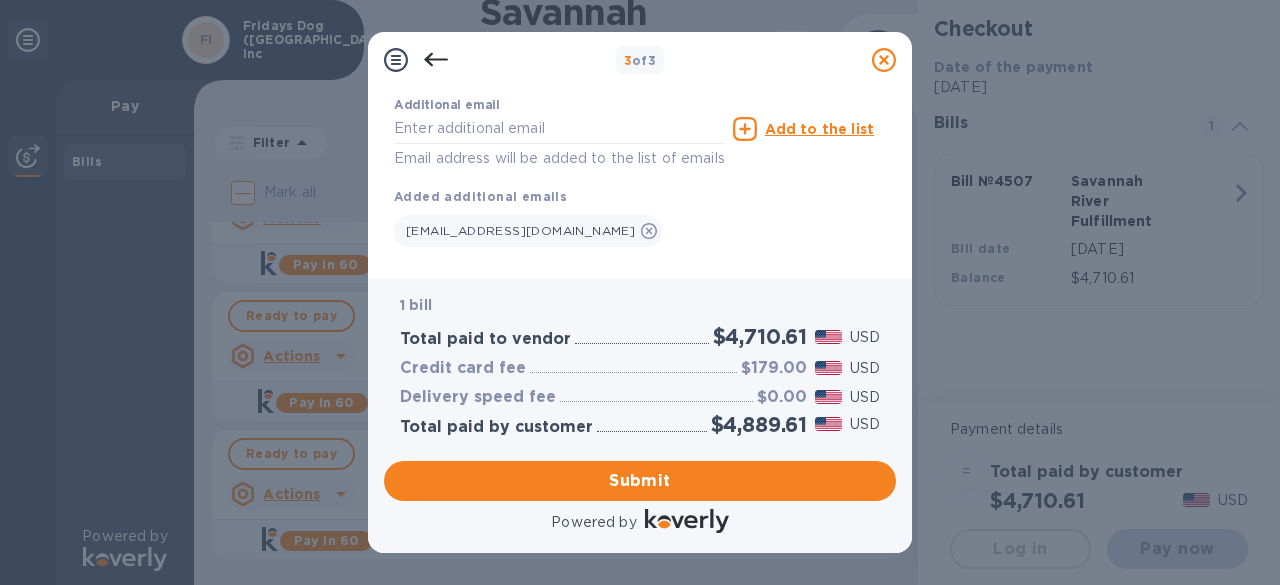 click on "Add to the list" at bounding box center (819, 129) 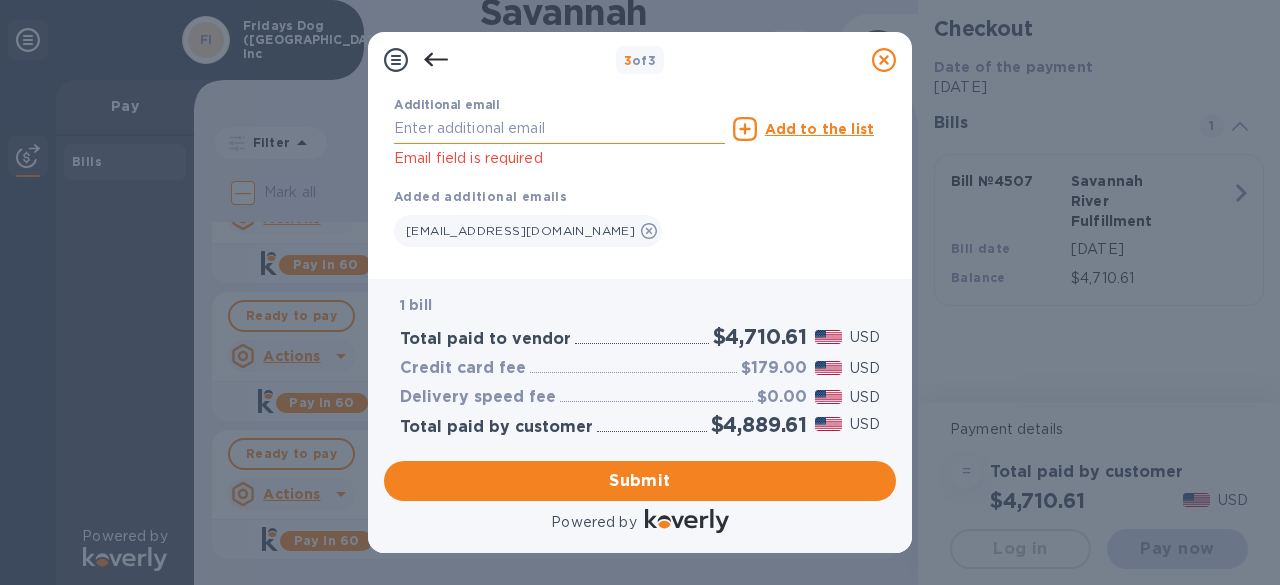 click at bounding box center [559, 129] 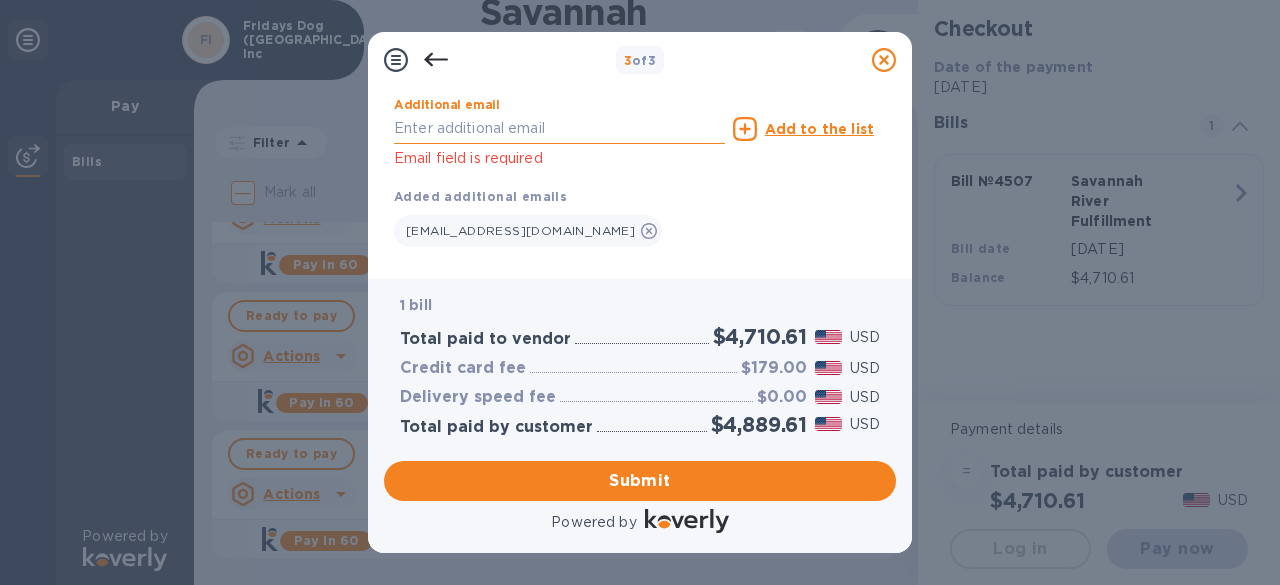 paste on "[PERSON_NAME][EMAIL_ADDRESS][DOMAIN_NAME]" 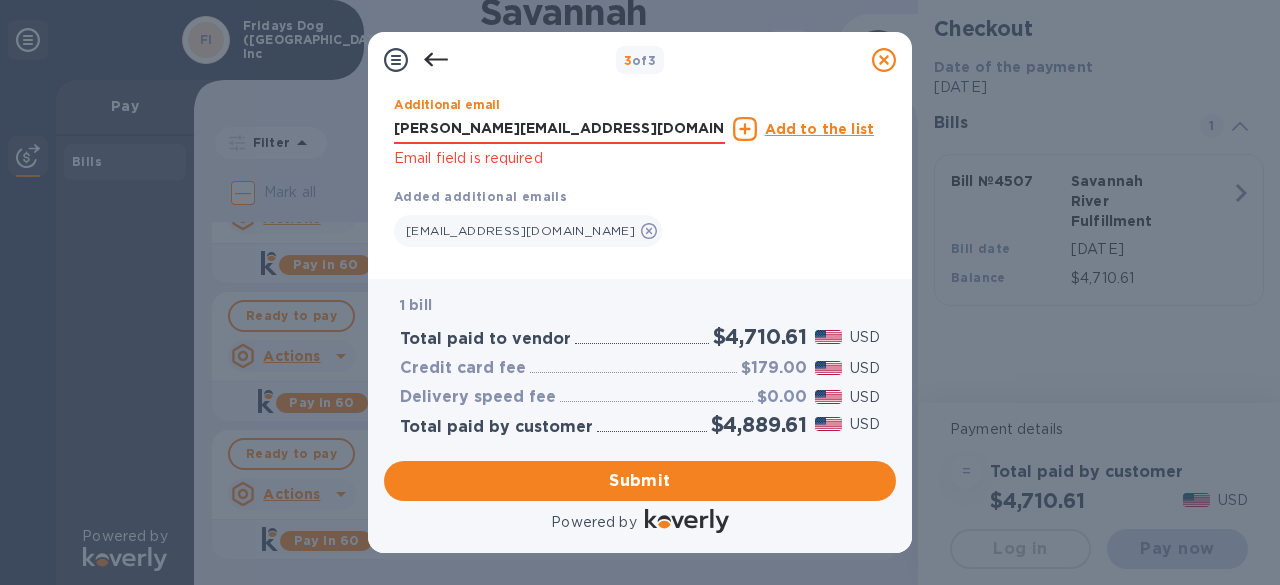 type on "[PERSON_NAME][EMAIL_ADDRESS][DOMAIN_NAME]" 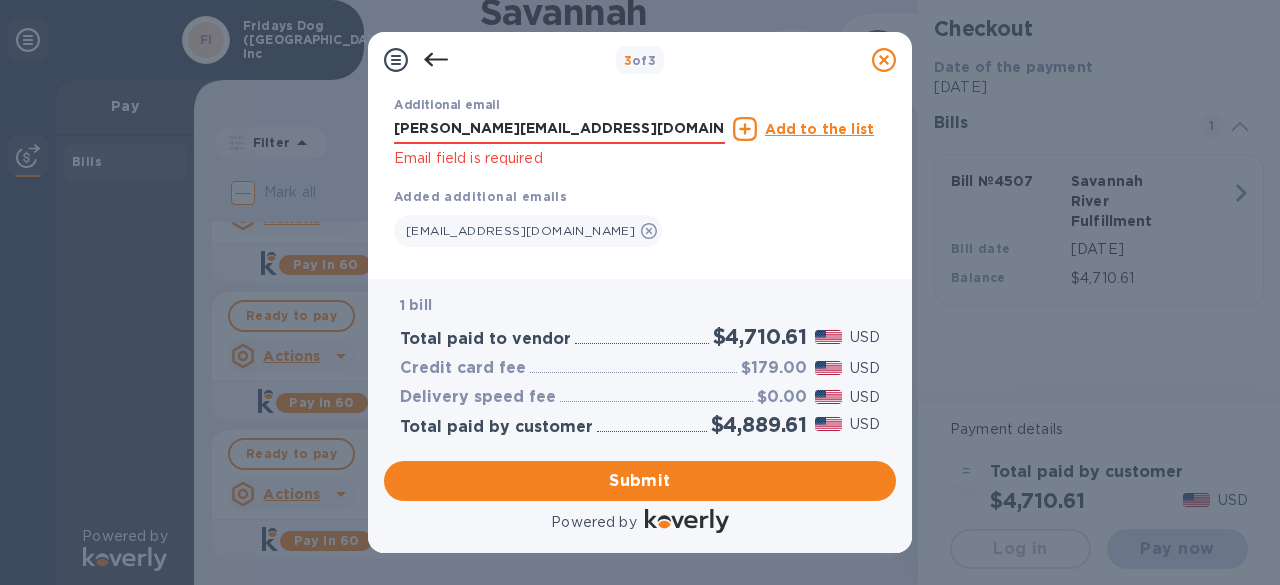 click 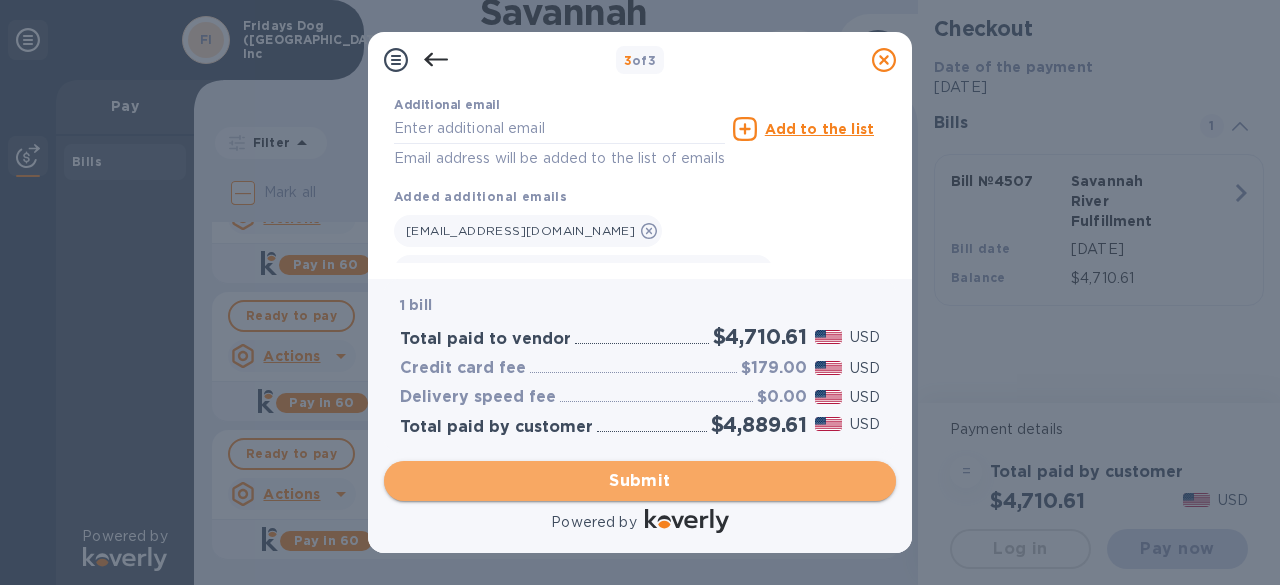 click on "Submit" at bounding box center (640, 481) 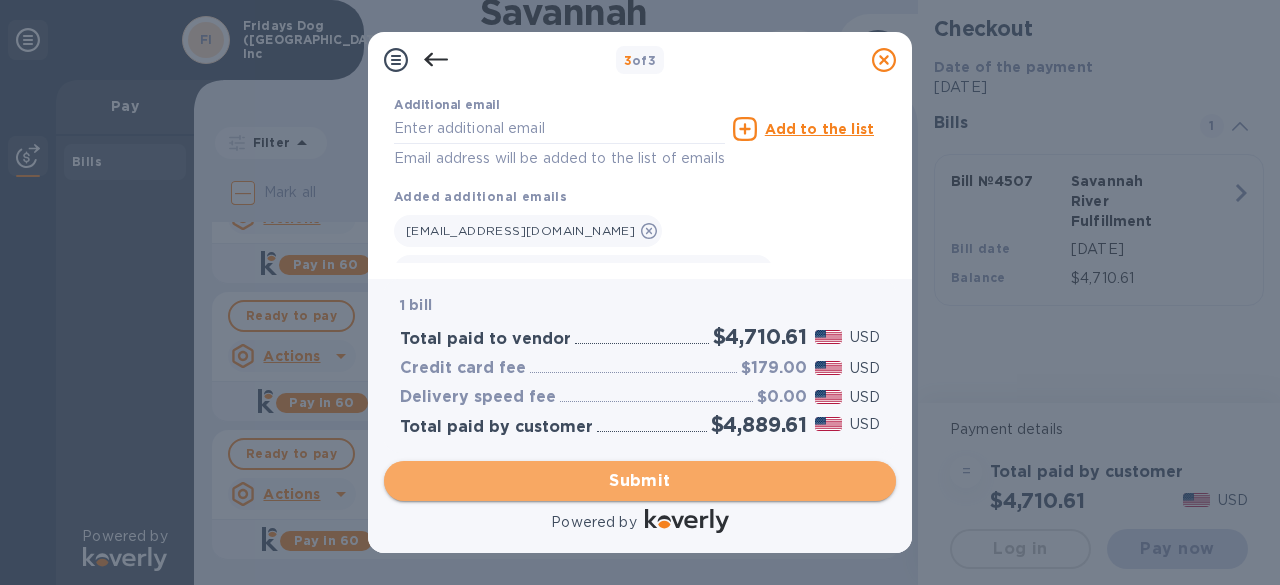 click on "Submit" at bounding box center [640, 481] 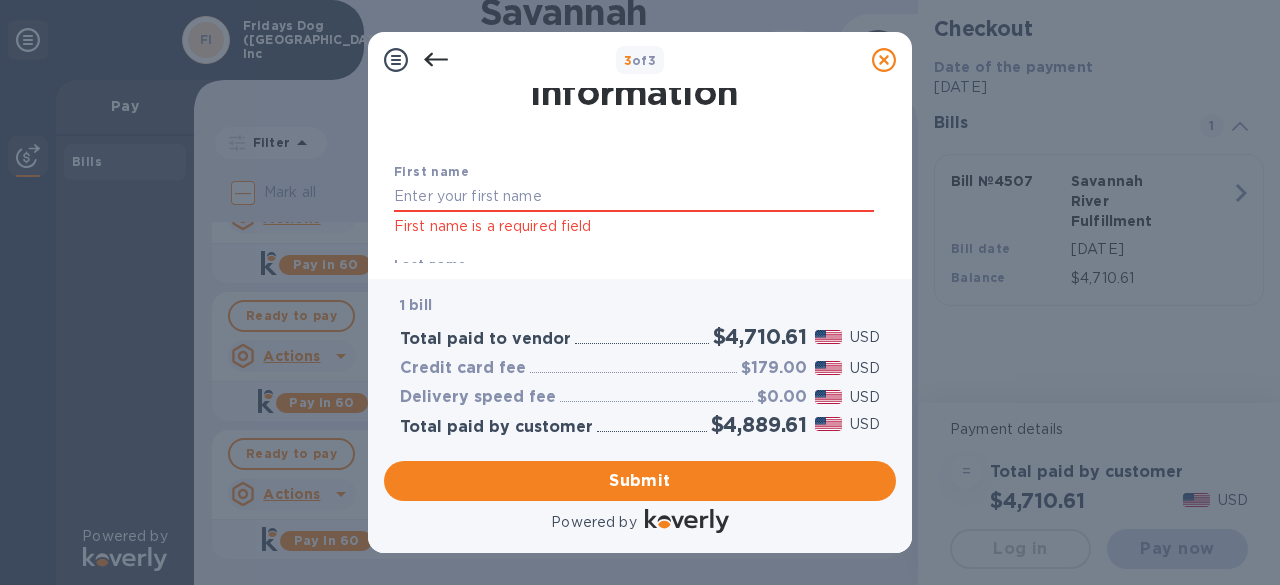scroll, scrollTop: 54, scrollLeft: 0, axis: vertical 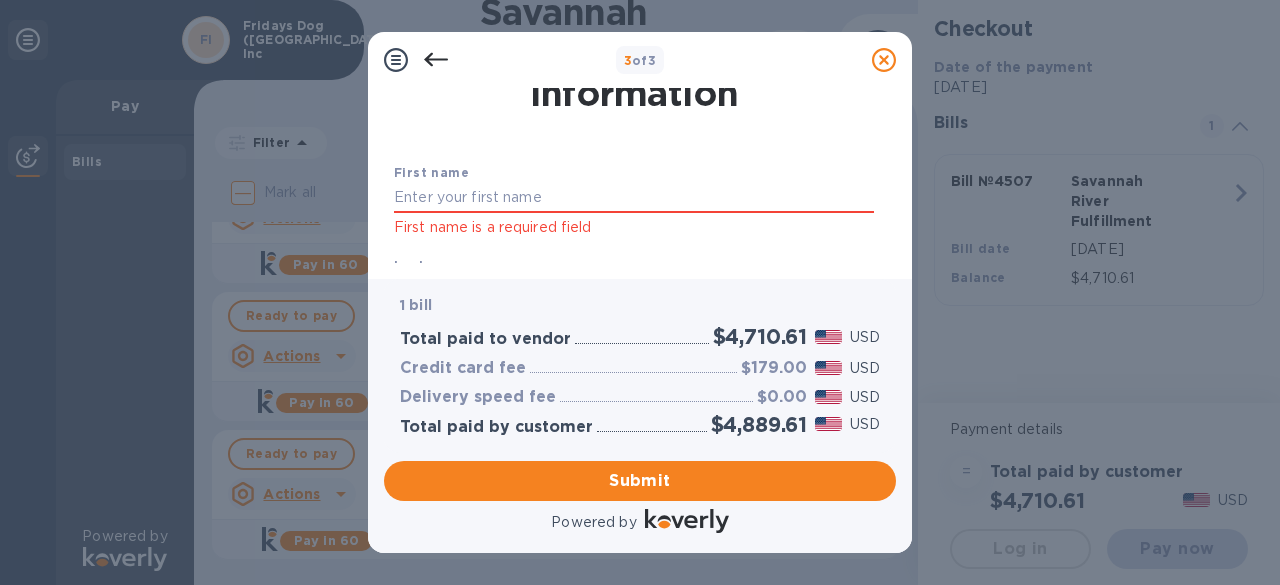 click on "First name First name is a required field Last name Last name is a required field Phone number +1 Invalid Mobile number Payment Confirmation Email The added email addresses will be used to send the payment confirmation. Primary email [PERSON_NAME][EMAIL_ADDRESS][DOMAIN_NAME] Additional email Email address will be added to the list of emails Add to the list Added additional emails [EMAIL_ADDRESS][DOMAIN_NAME] [PERSON_NAME][EMAIL_ADDRESS][DOMAIN_NAME] Submit" at bounding box center [634, 441] 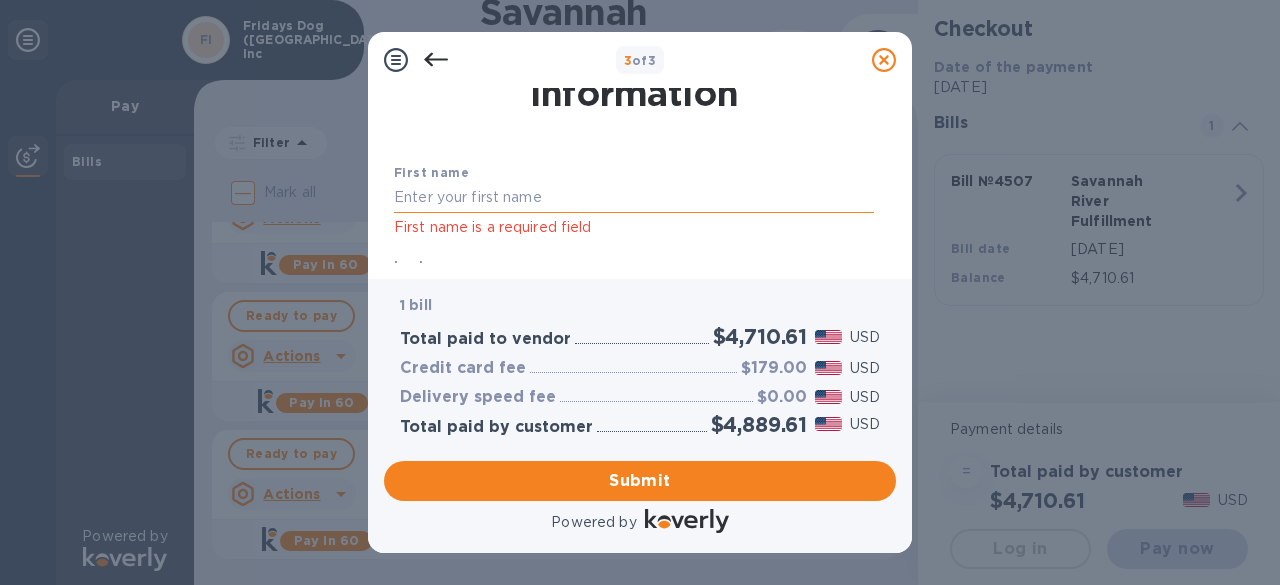click at bounding box center [634, 198] 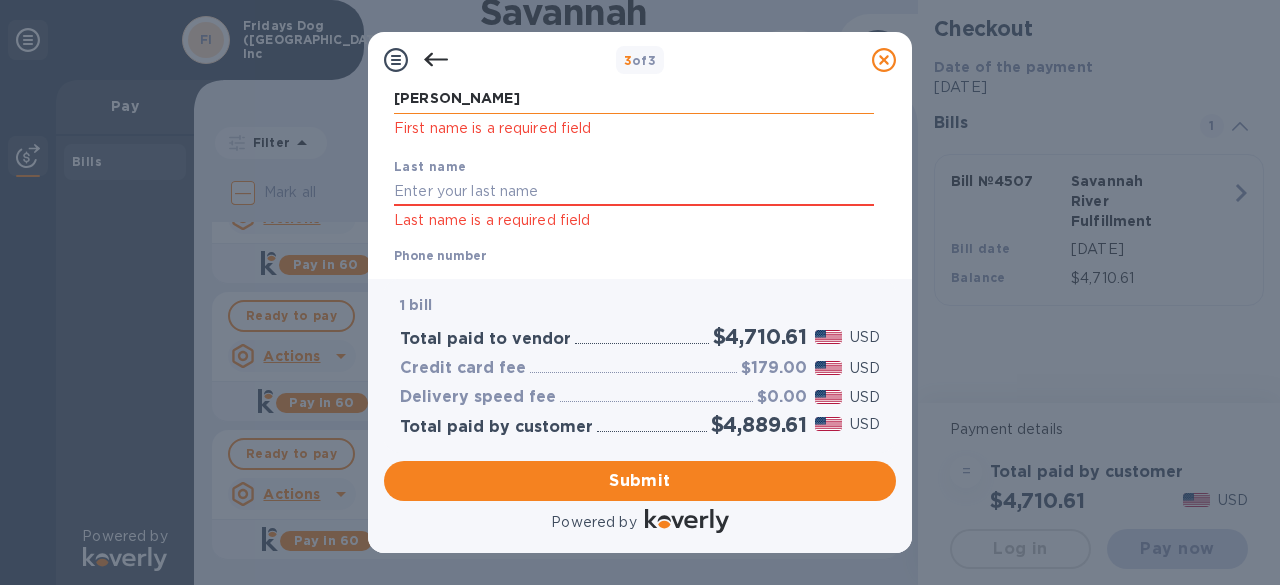 scroll, scrollTop: 154, scrollLeft: 0, axis: vertical 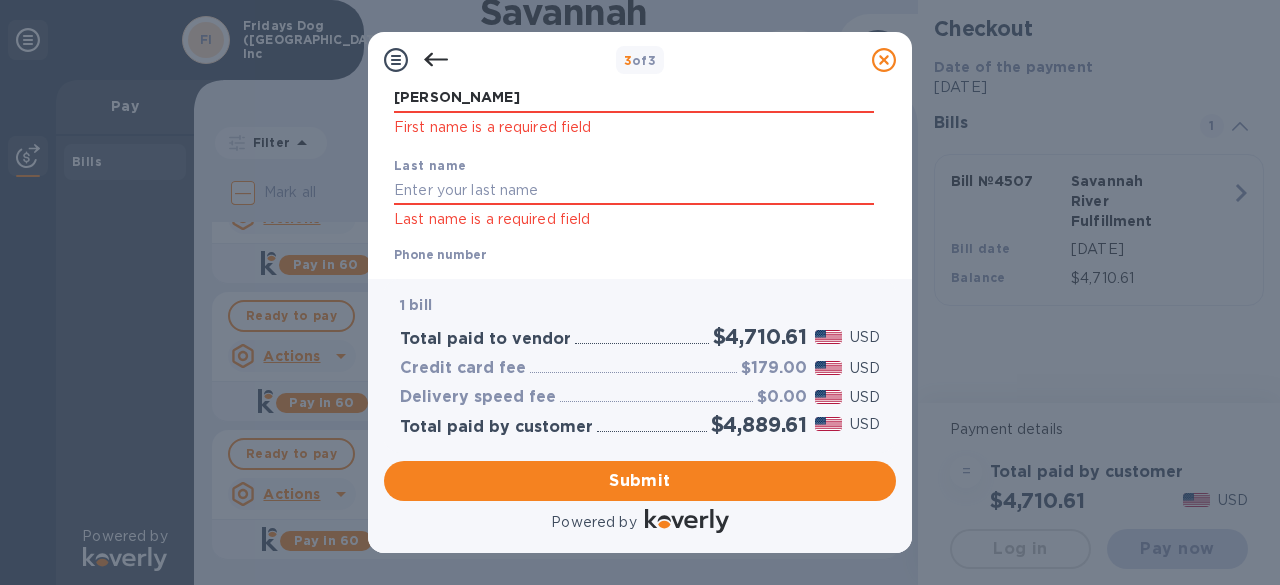 click on "3  of  3" at bounding box center (640, 60) 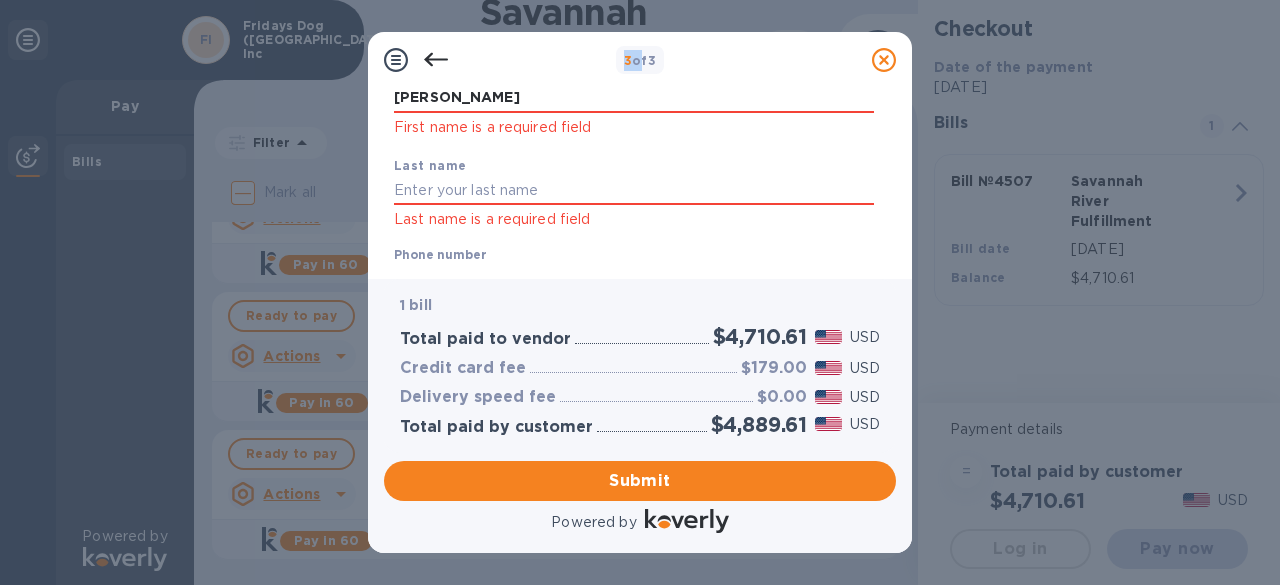 click on "3  of  3" at bounding box center [640, 60] 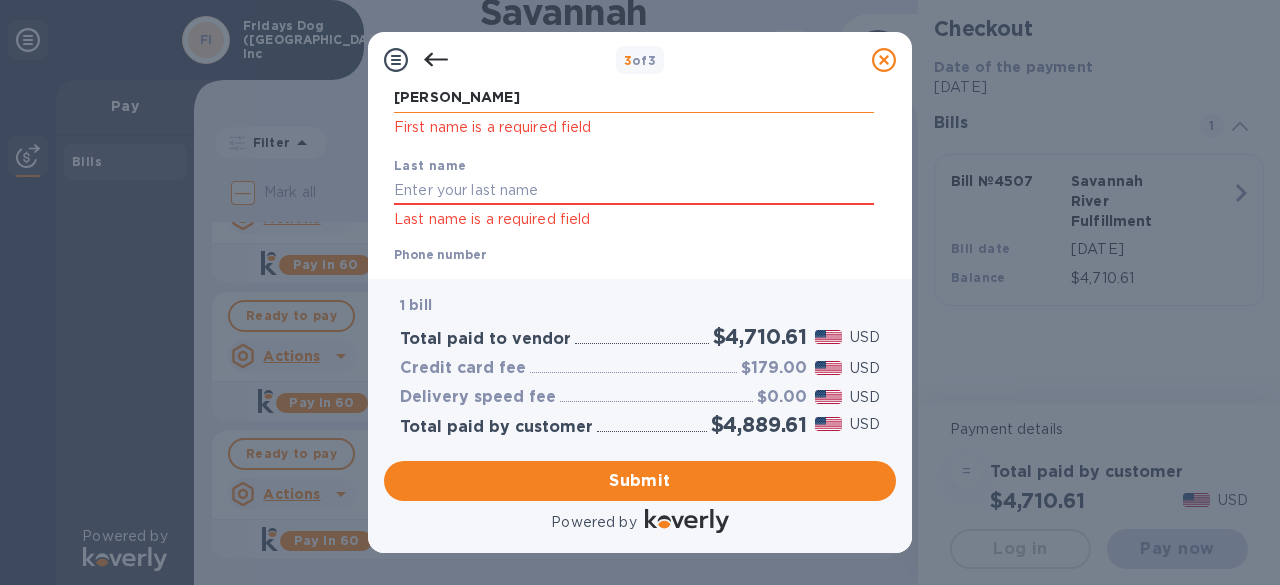 click on "[PERSON_NAME]" at bounding box center [634, 98] 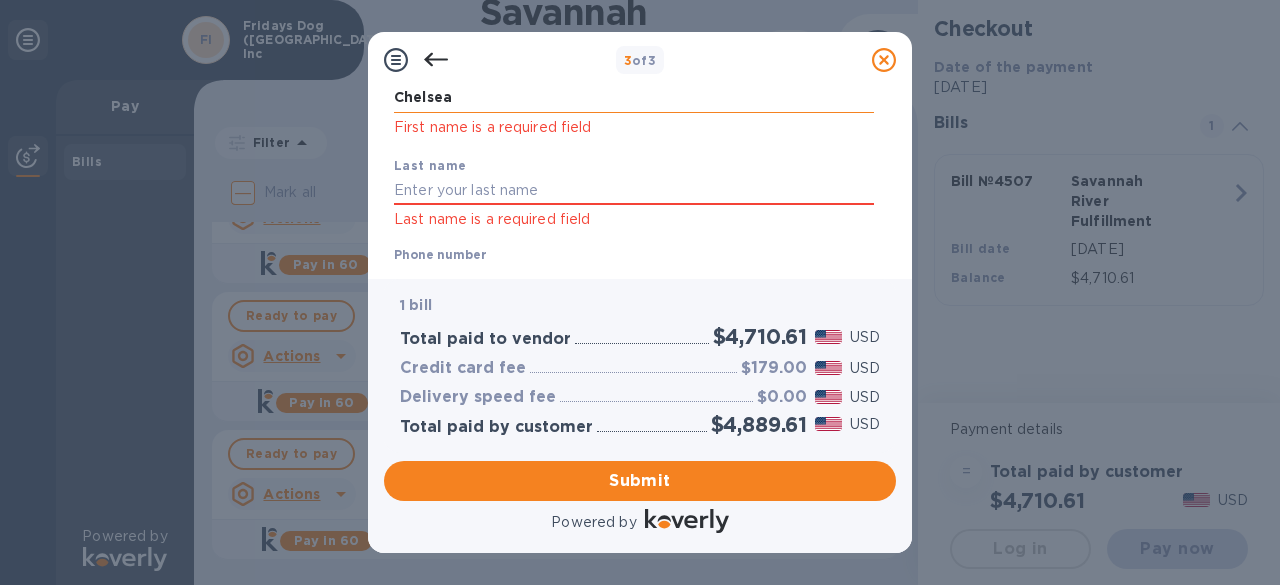 type on "Chelsea" 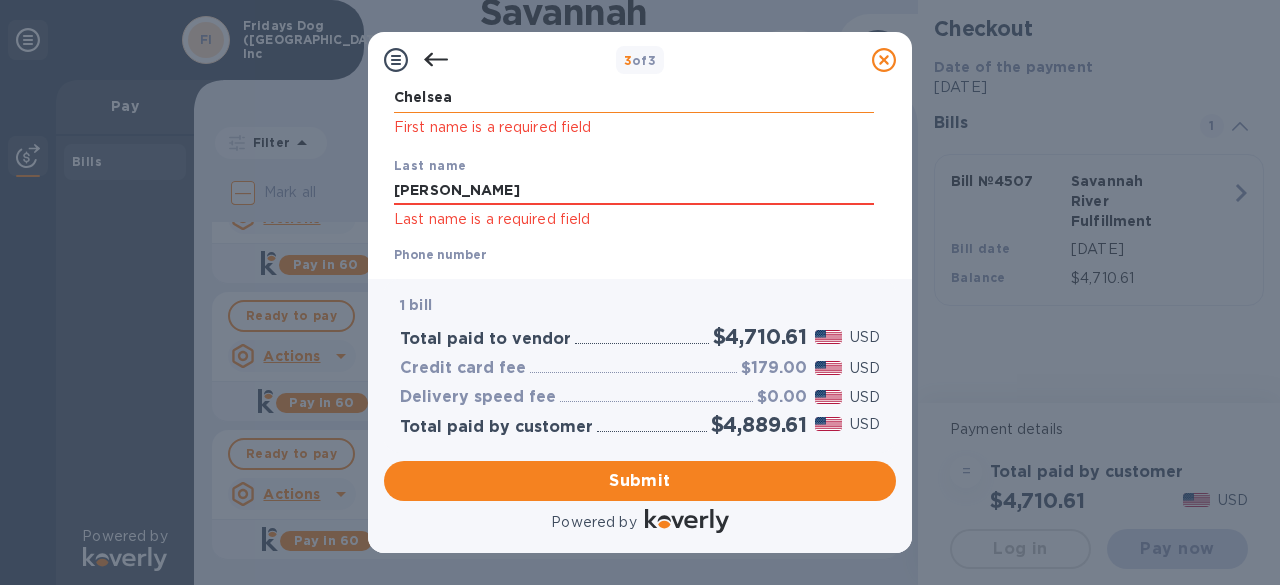 type on "[PERSON_NAME]" 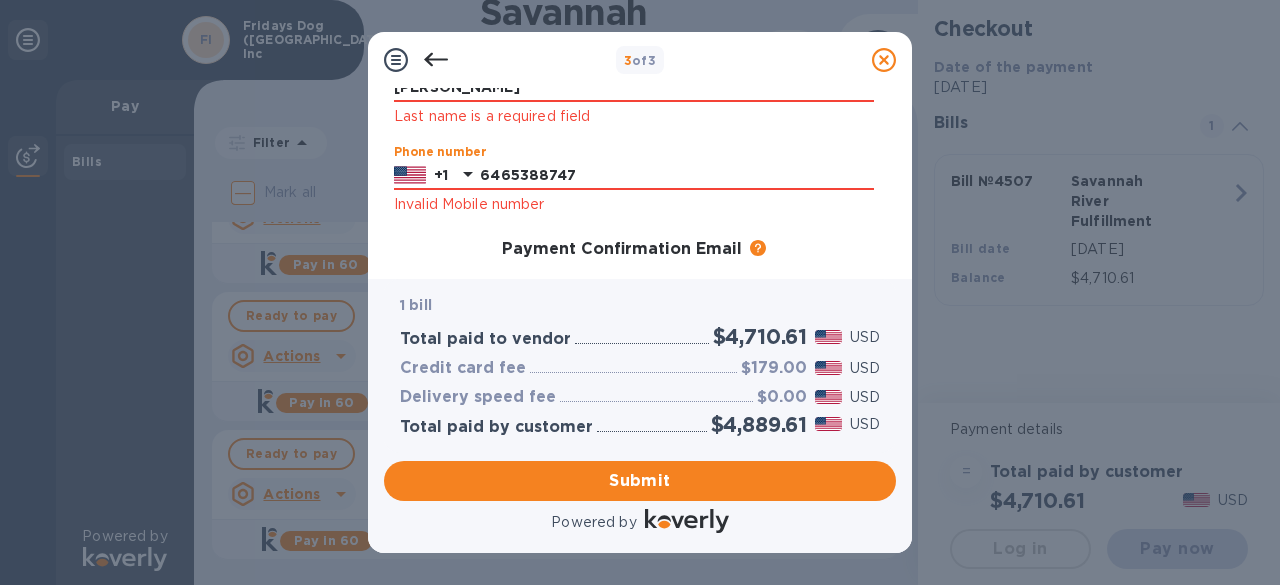 type on "6465388747" 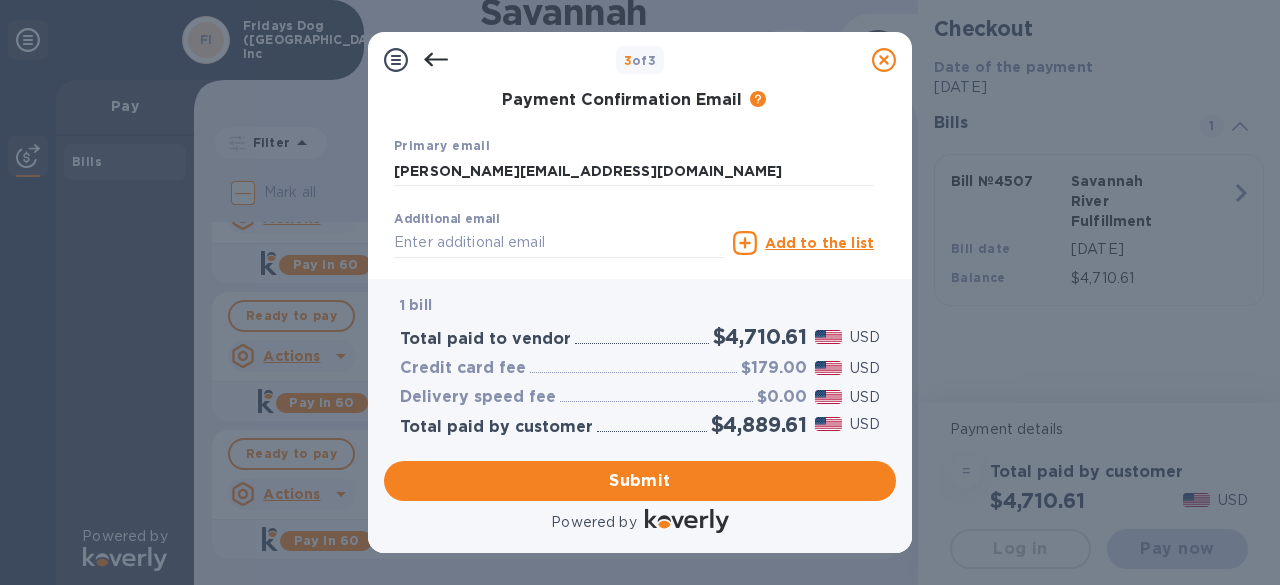 scroll, scrollTop: 560, scrollLeft: 0, axis: vertical 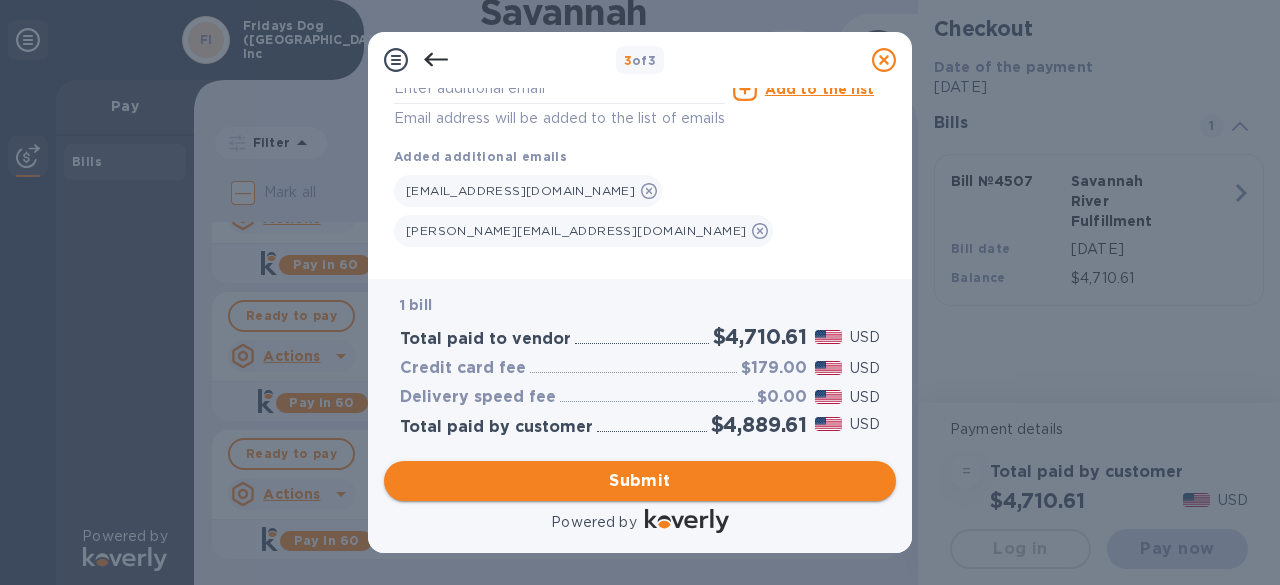 click on "Submit" at bounding box center (640, 481) 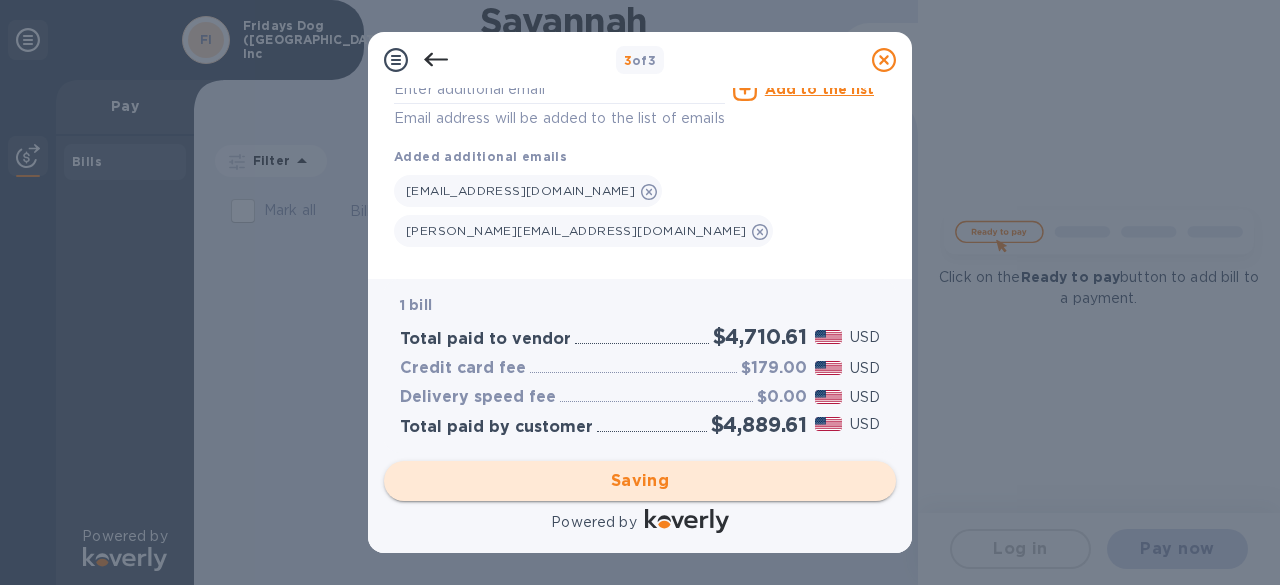 scroll, scrollTop: 0, scrollLeft: 0, axis: both 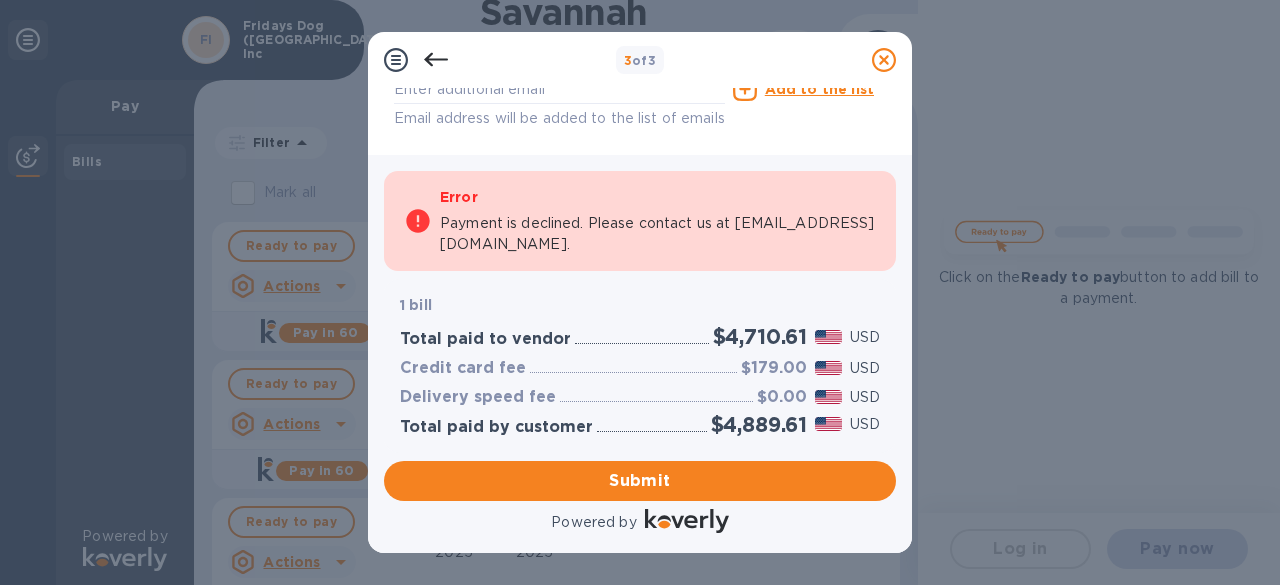 click 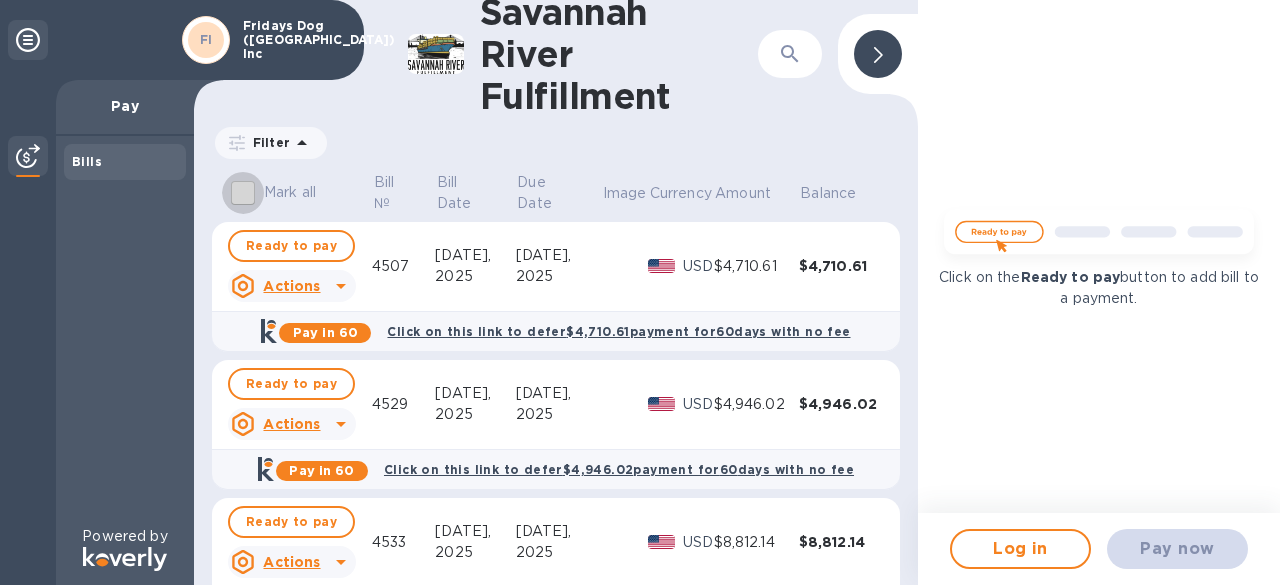 click on "Mark all" at bounding box center [243, 193] 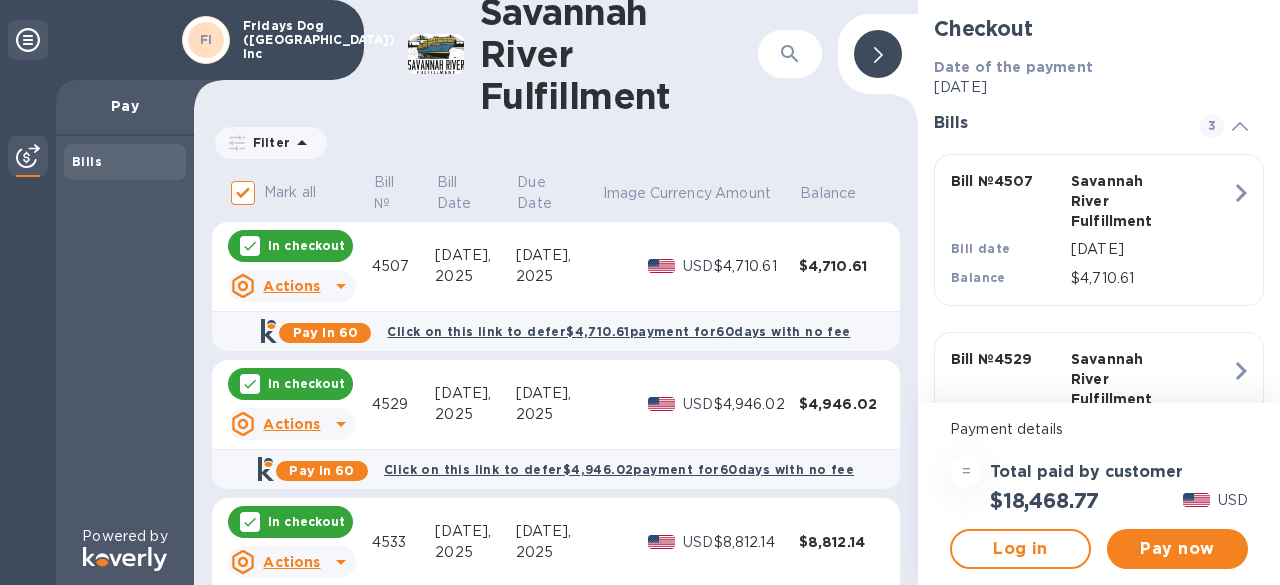 scroll, scrollTop: 68, scrollLeft: 0, axis: vertical 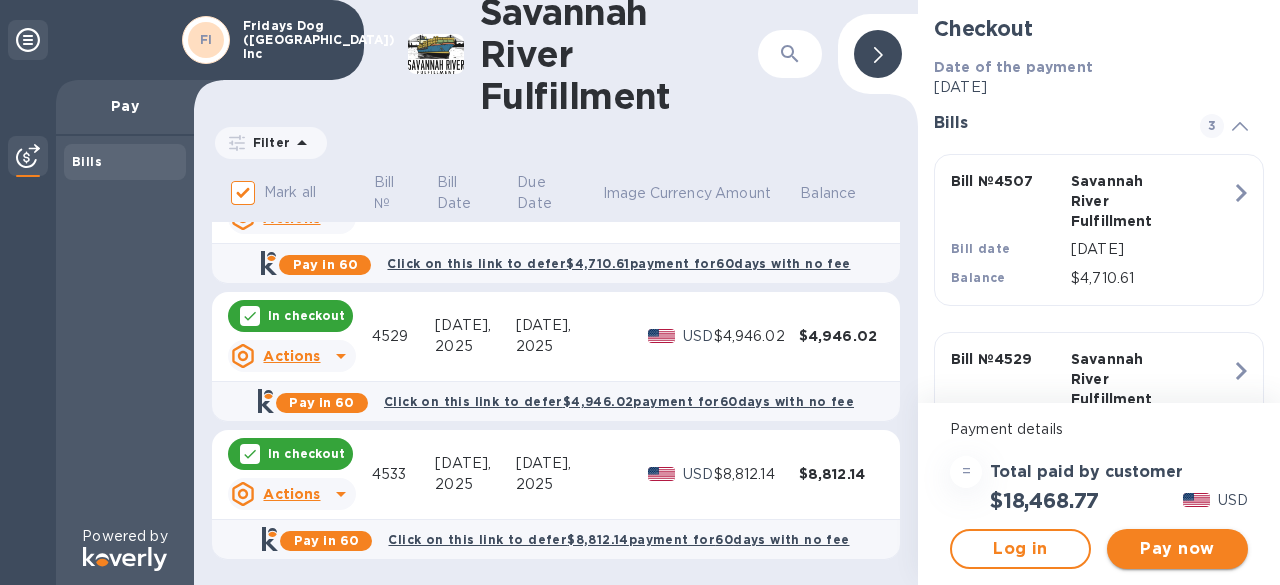 click on "Pay now" at bounding box center (1177, 549) 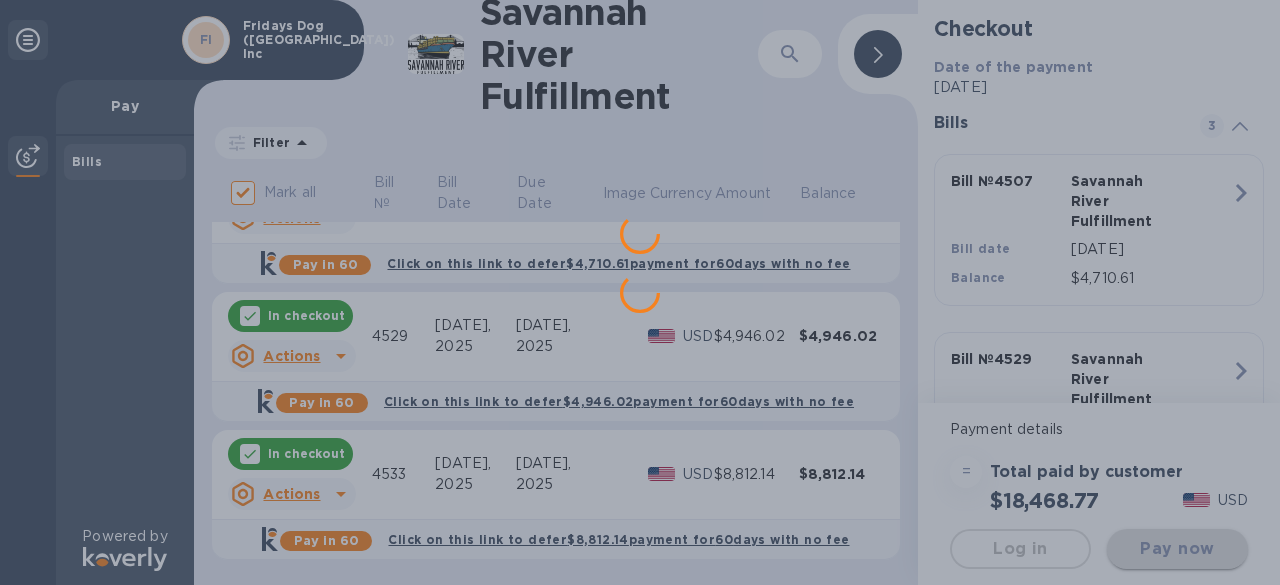 scroll, scrollTop: 0, scrollLeft: 0, axis: both 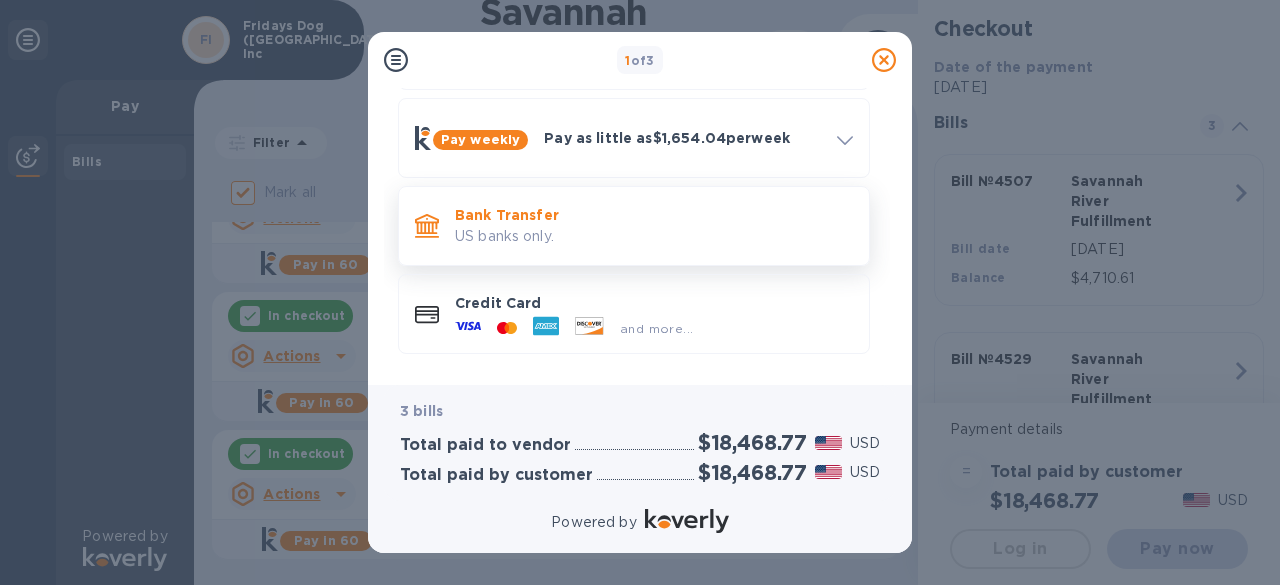 click on "Bank Transfer US banks only." at bounding box center (654, 225) 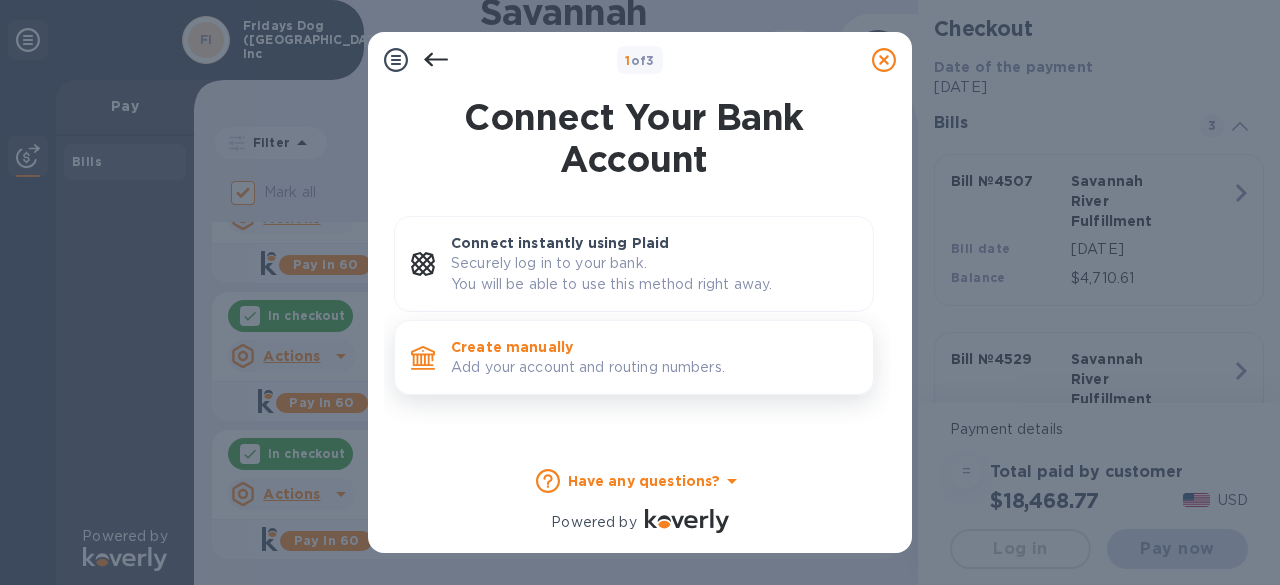 click on "Create manually" at bounding box center [654, 347] 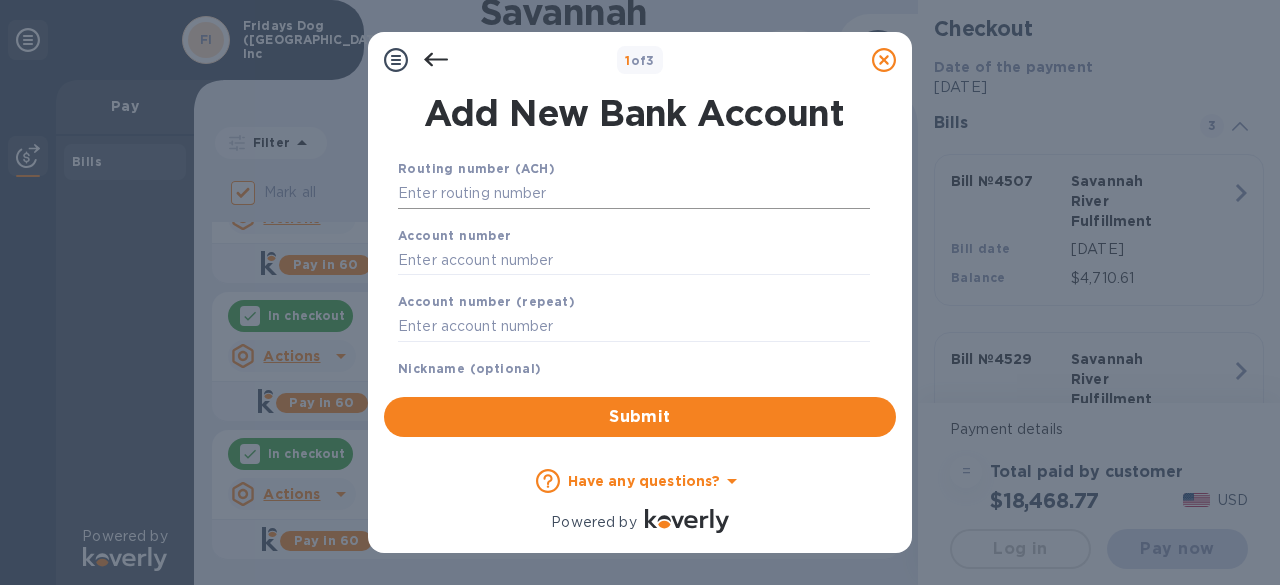 click at bounding box center [634, 194] 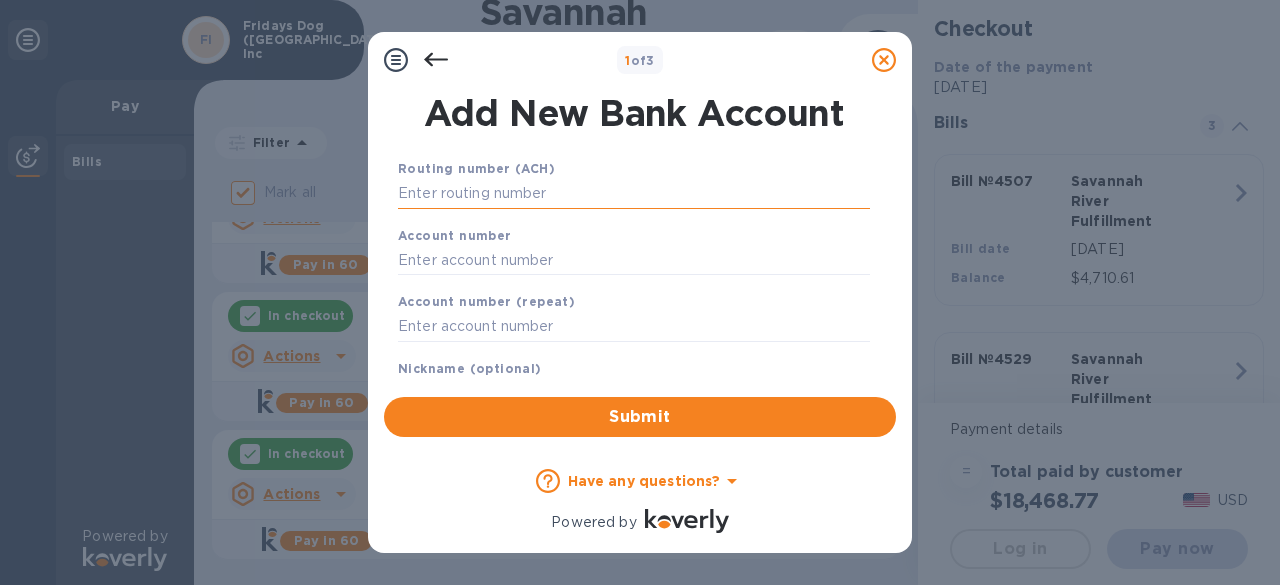 paste on "071025661" 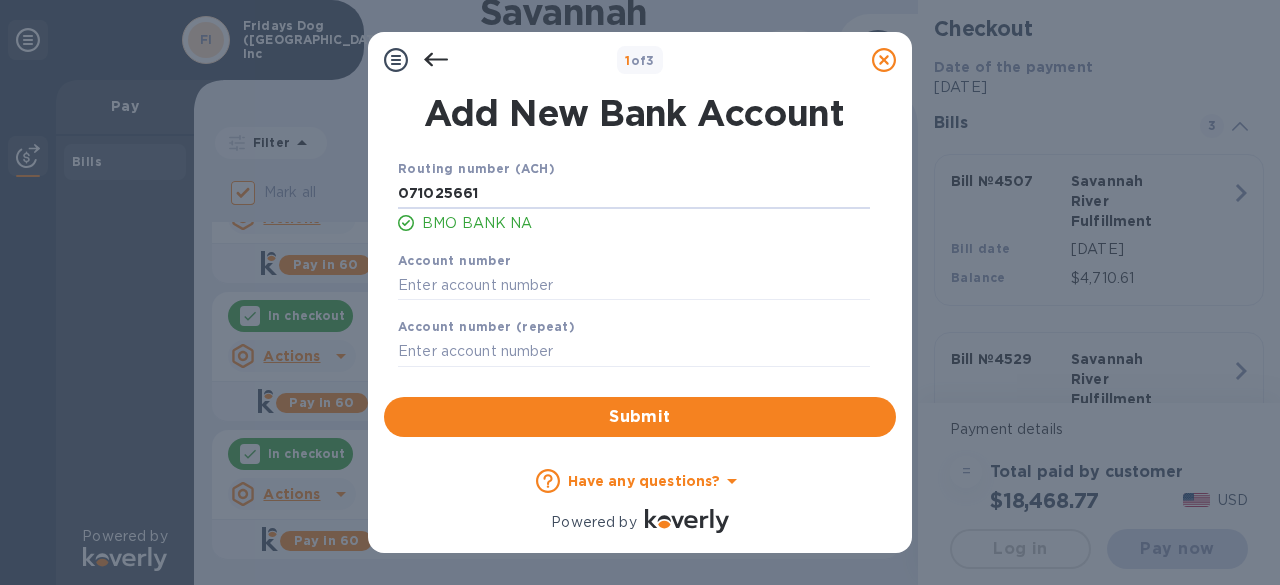 type on "071025661" 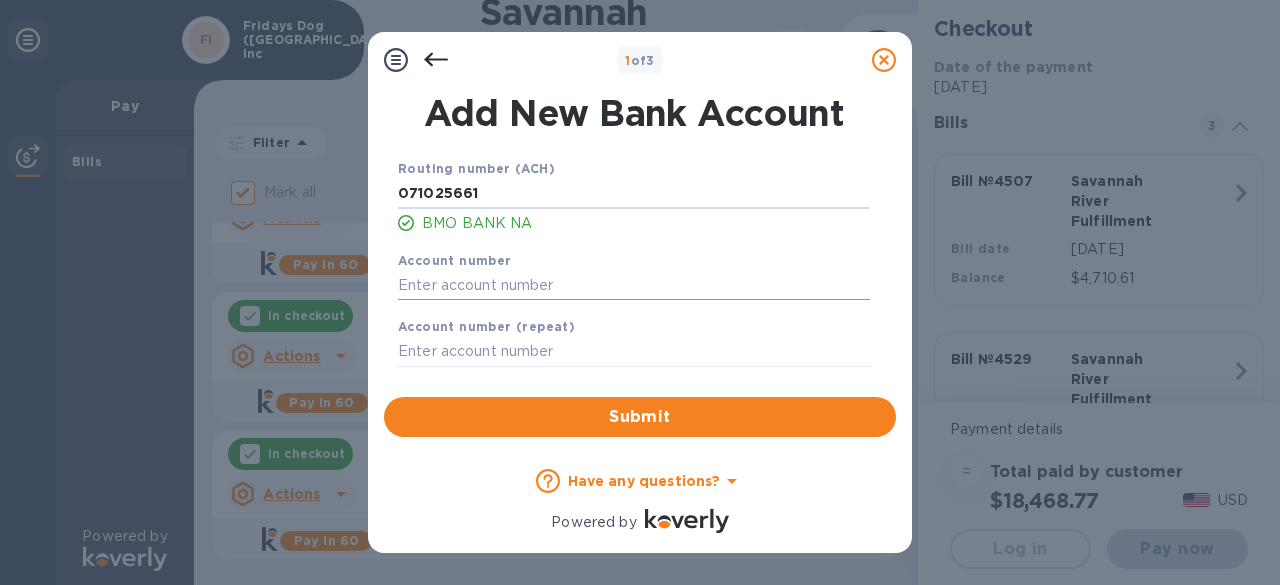 click at bounding box center (634, 285) 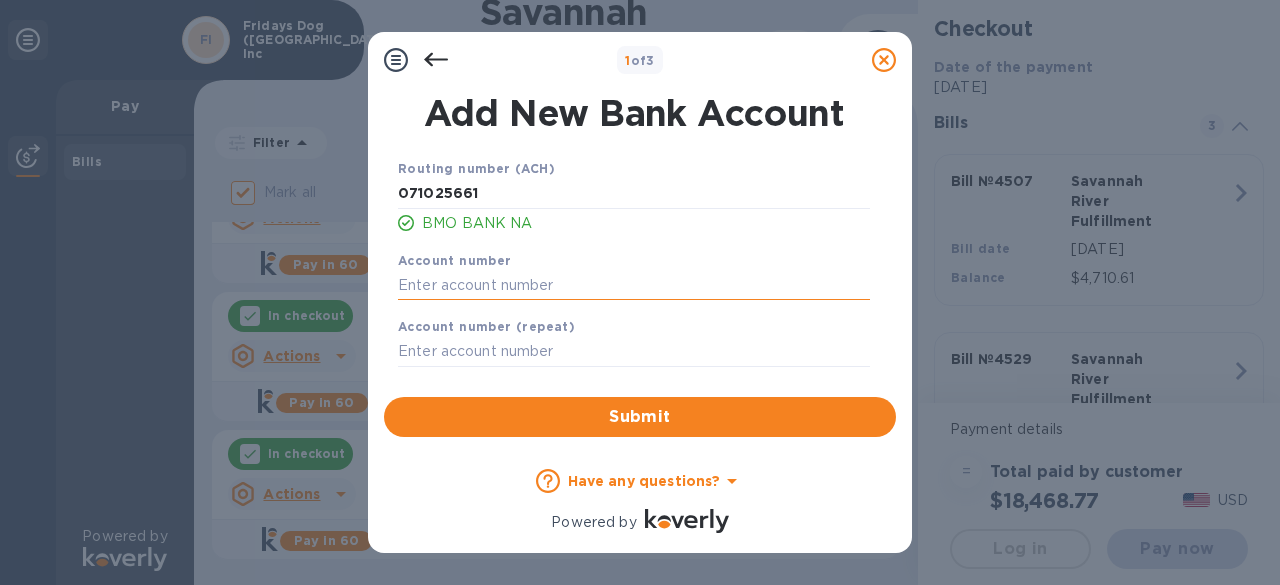 paste on "5" 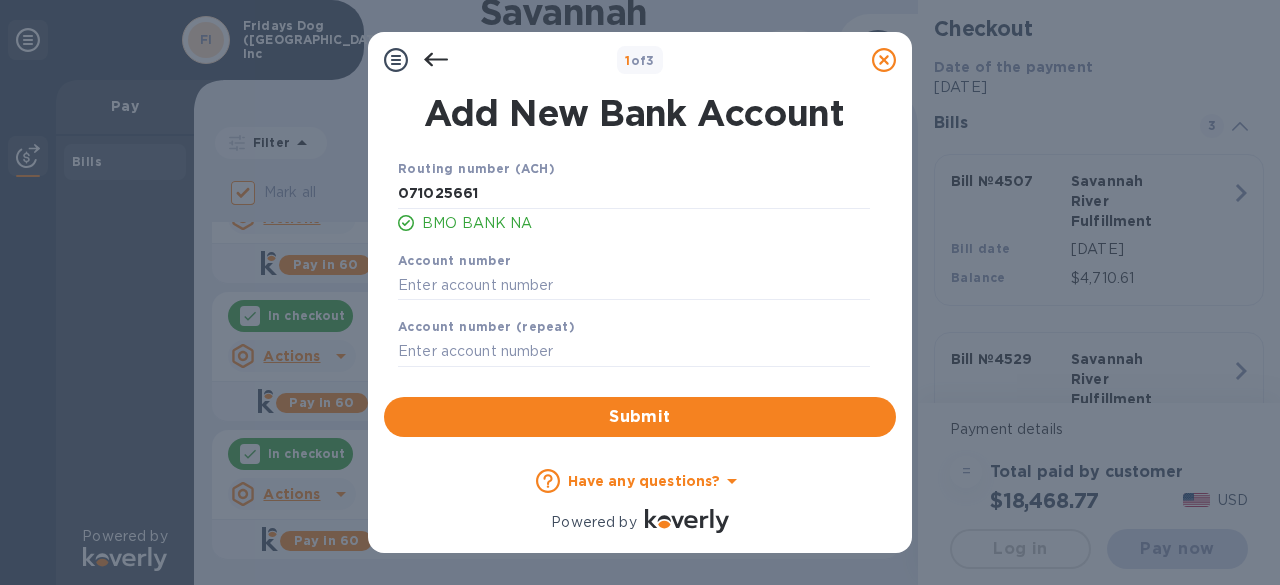 click on "Account number" at bounding box center [634, 275] 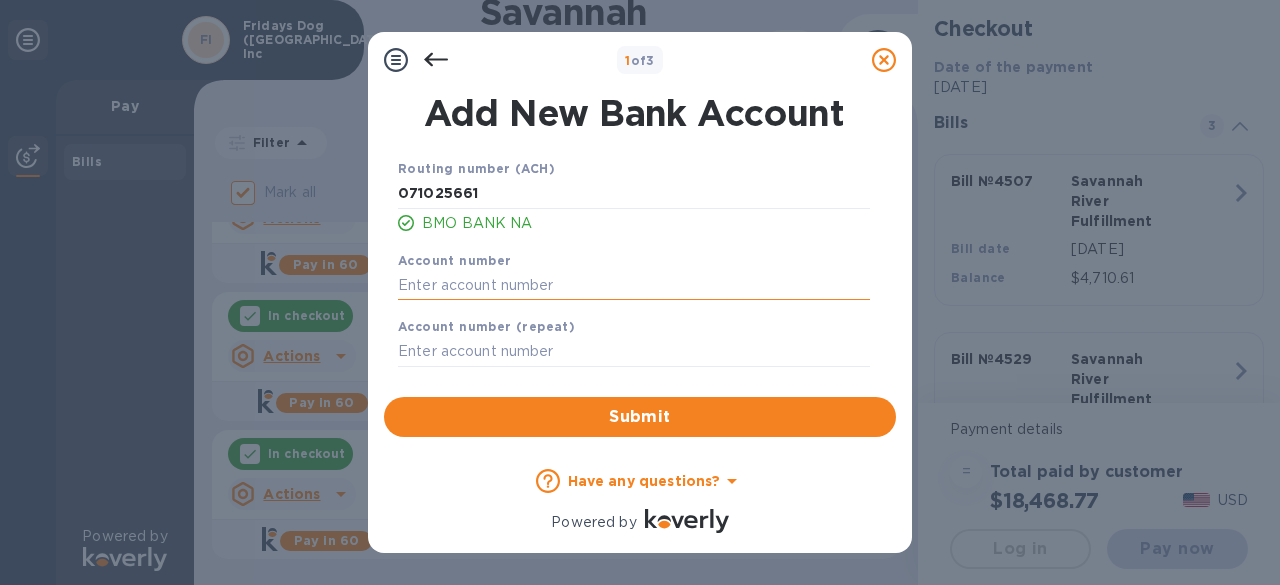 click at bounding box center [634, 285] 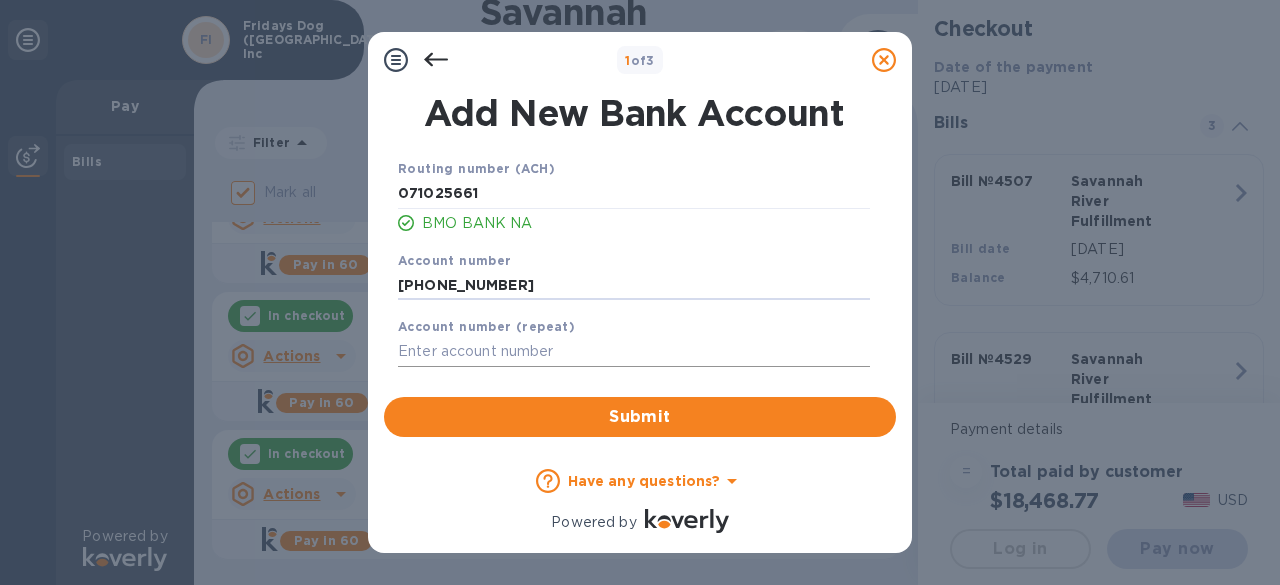 type on "[PHONE_NUMBER]" 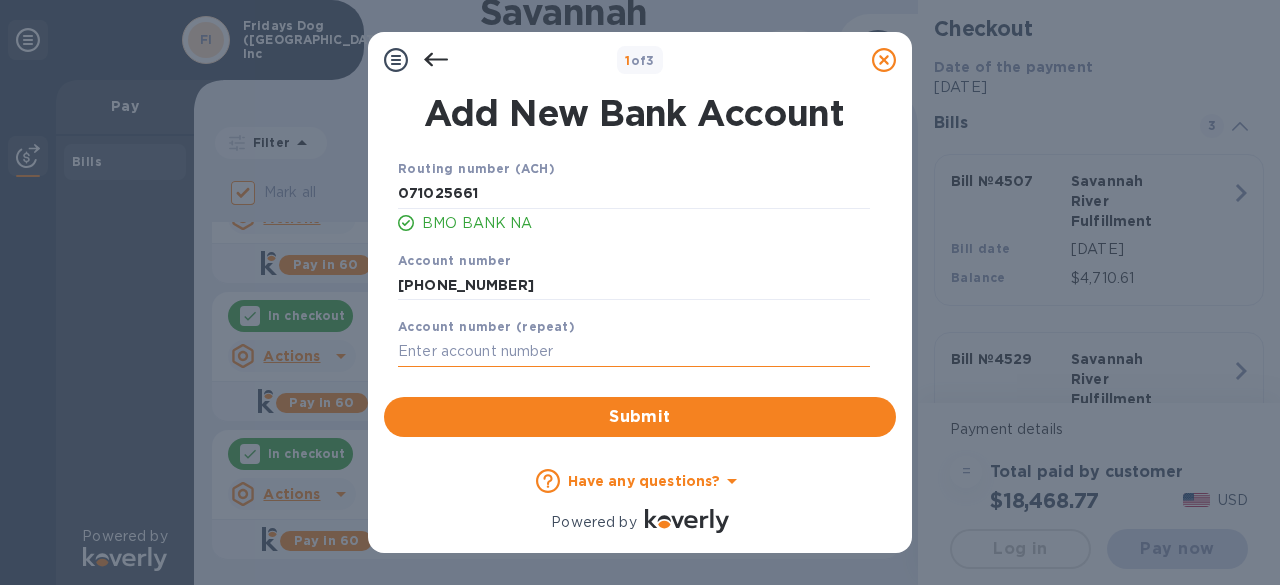 click at bounding box center [634, 352] 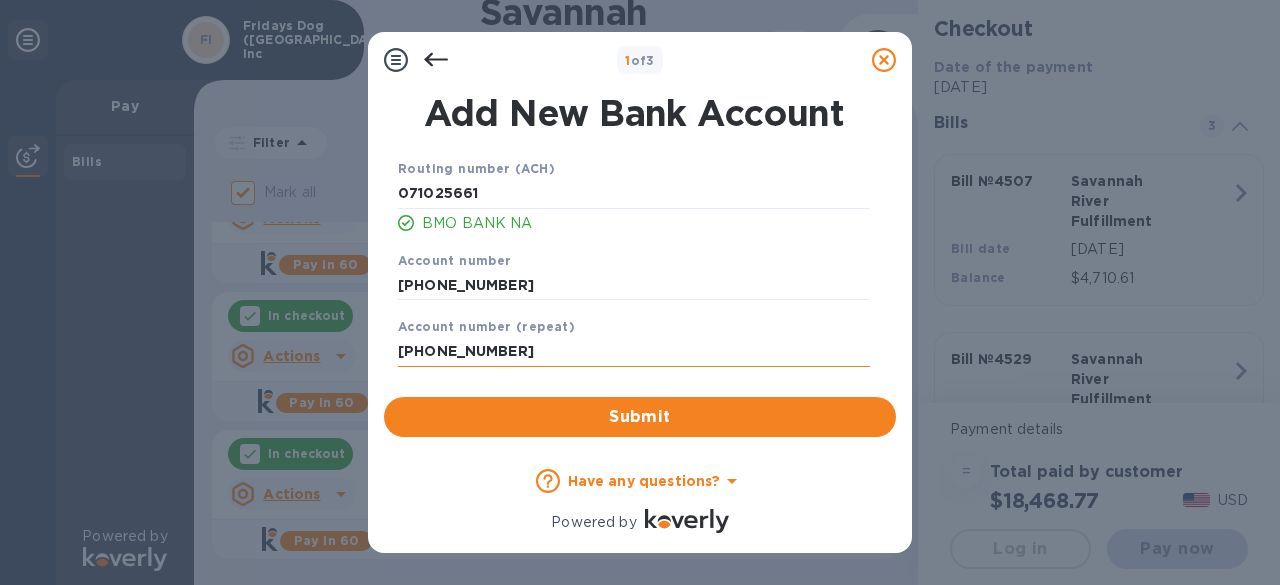 scroll, scrollTop: 8, scrollLeft: 0, axis: vertical 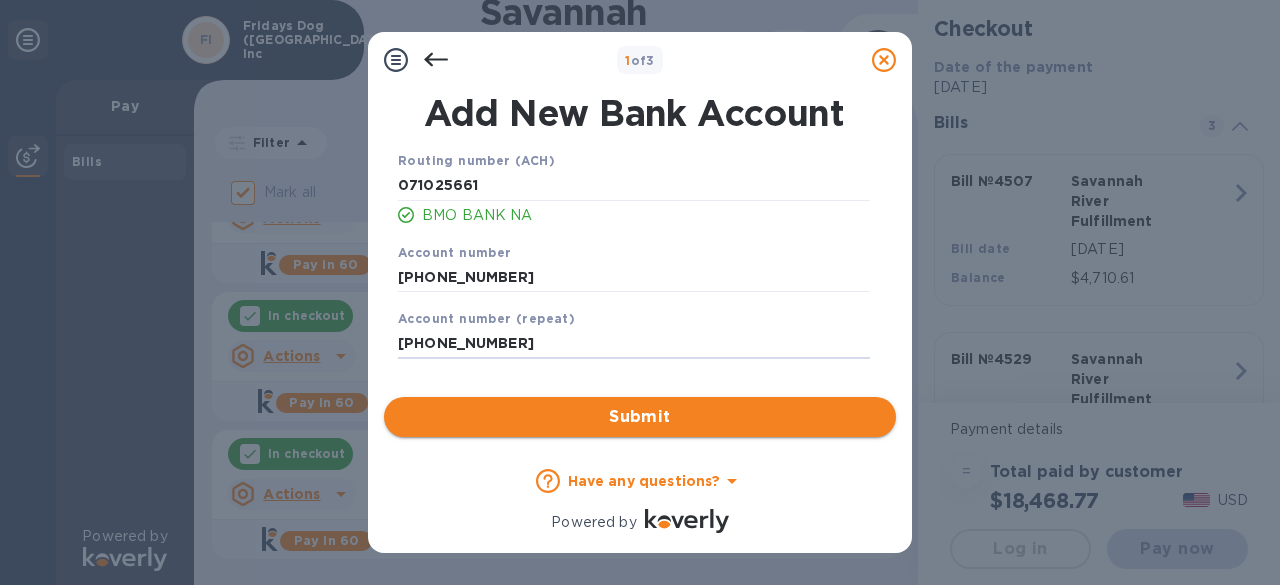 type on "[PHONE_NUMBER]" 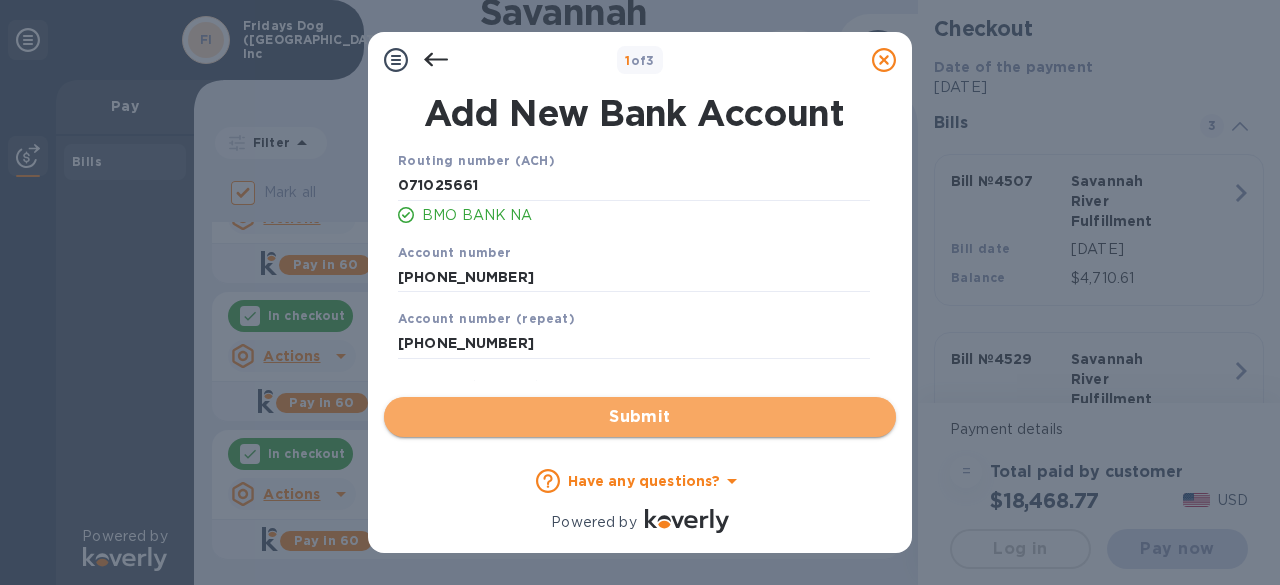 click on "Submit" at bounding box center [640, 417] 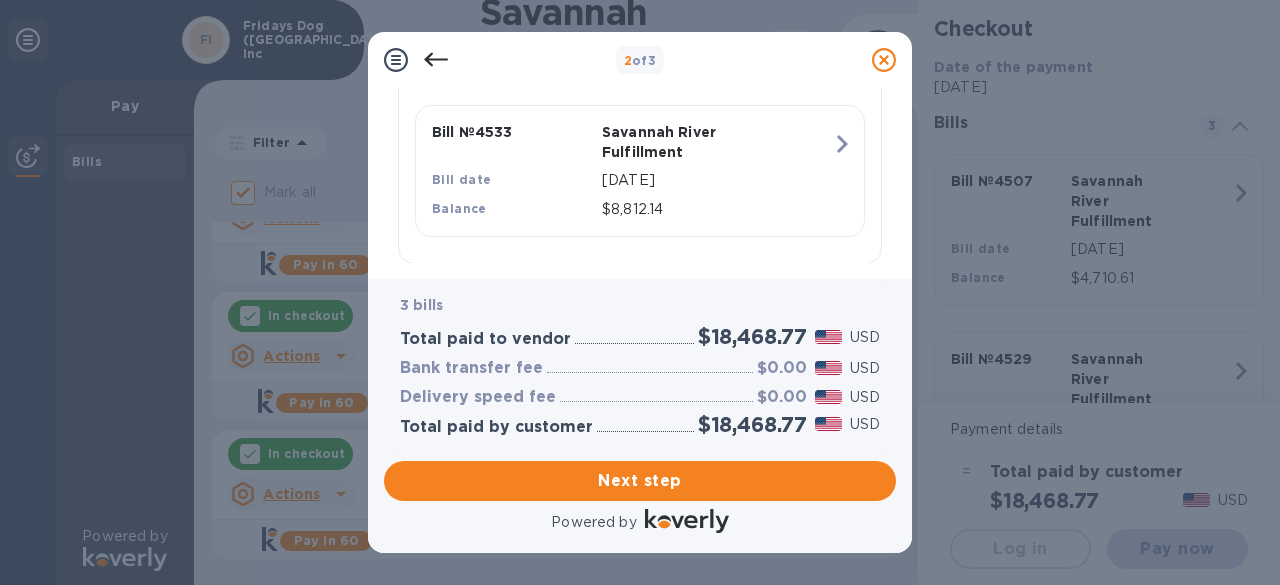 scroll, scrollTop: 863, scrollLeft: 0, axis: vertical 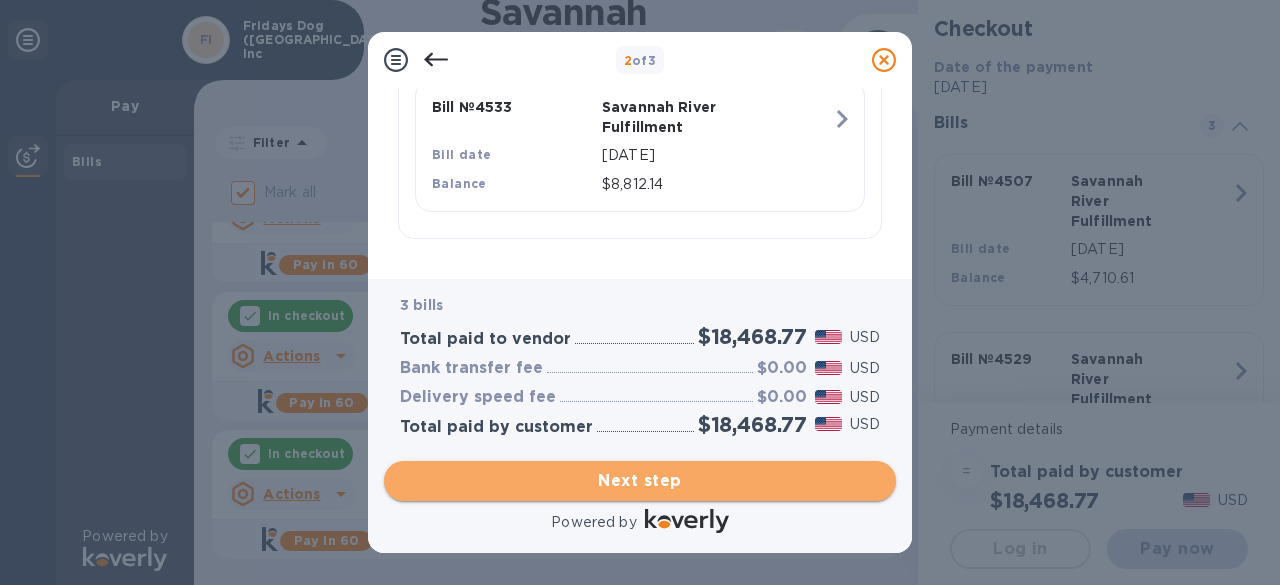 click on "Next step" at bounding box center (640, 481) 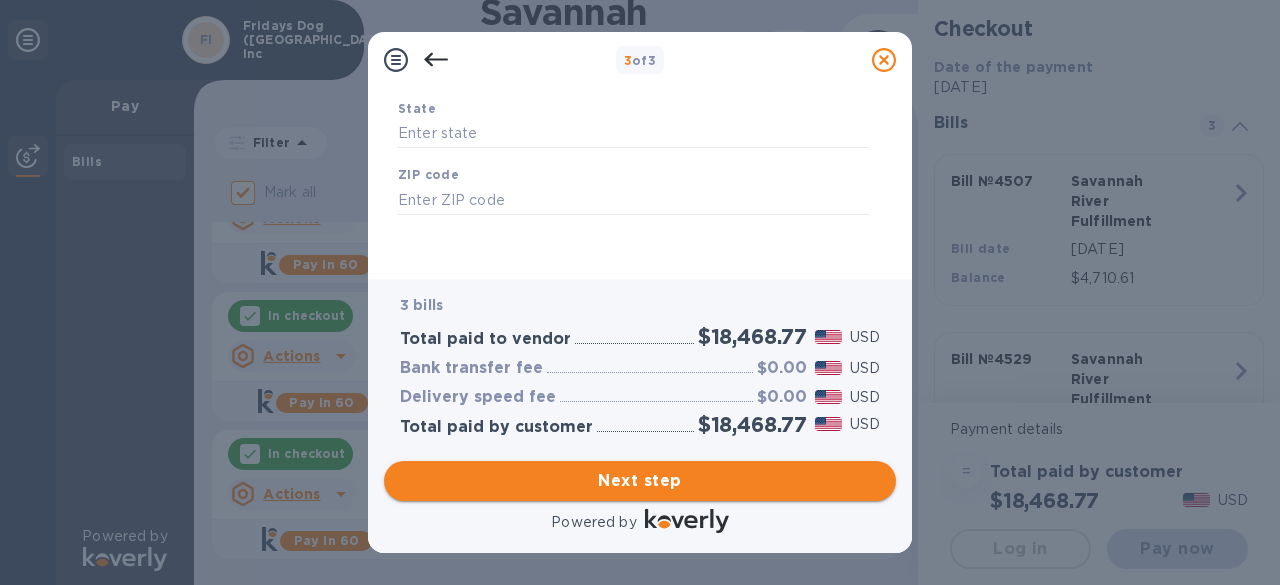 type on "[GEOGRAPHIC_DATA]" 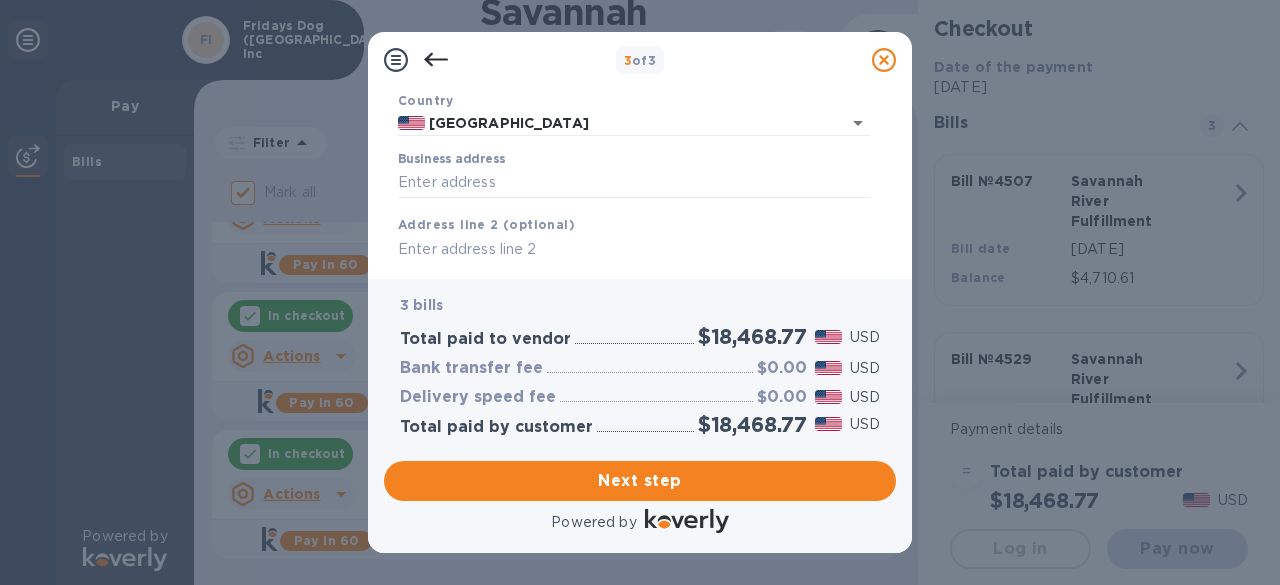 scroll, scrollTop: 145, scrollLeft: 0, axis: vertical 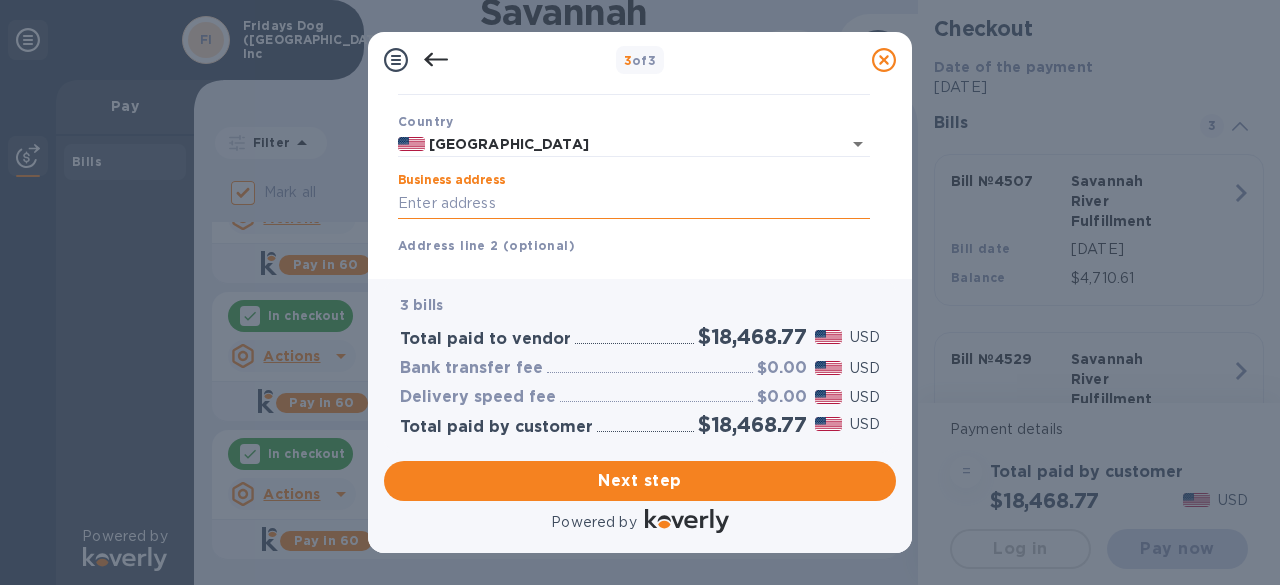 click on "Business address" at bounding box center (634, 204) 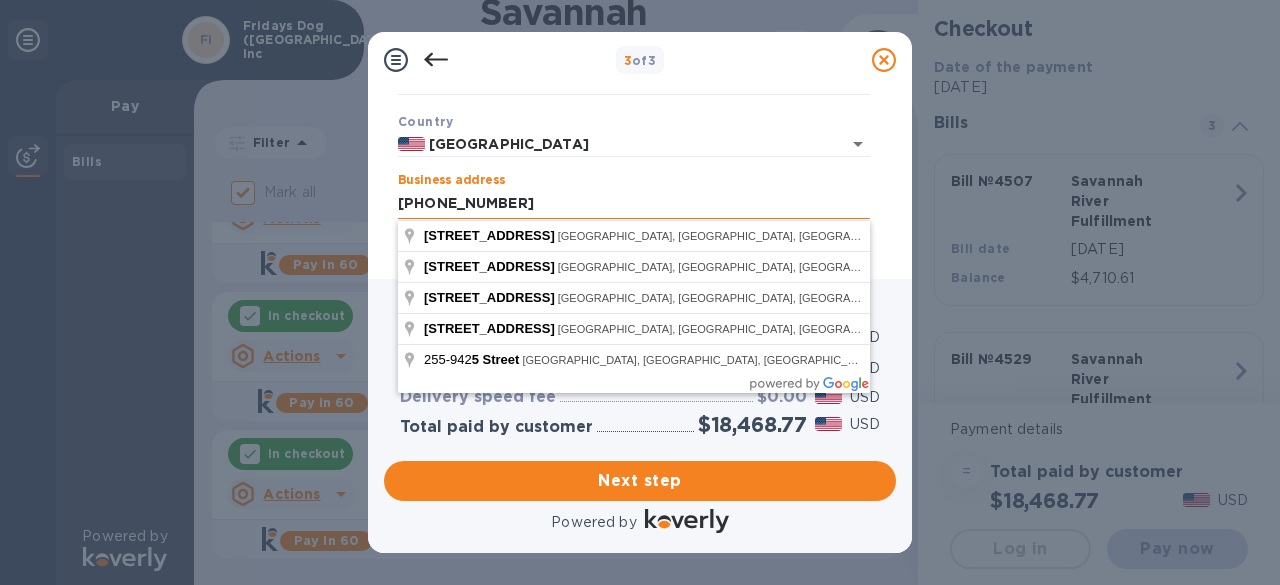click on "[PHONE_NUMBER]" at bounding box center [634, 204] 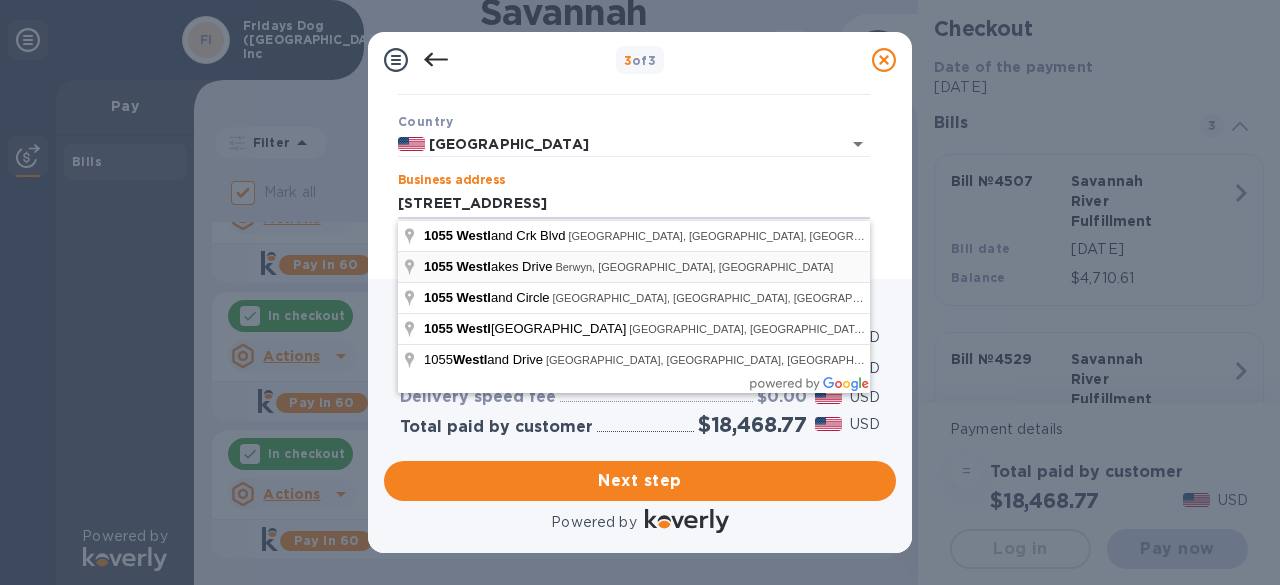 type on "[STREET_ADDRESS]" 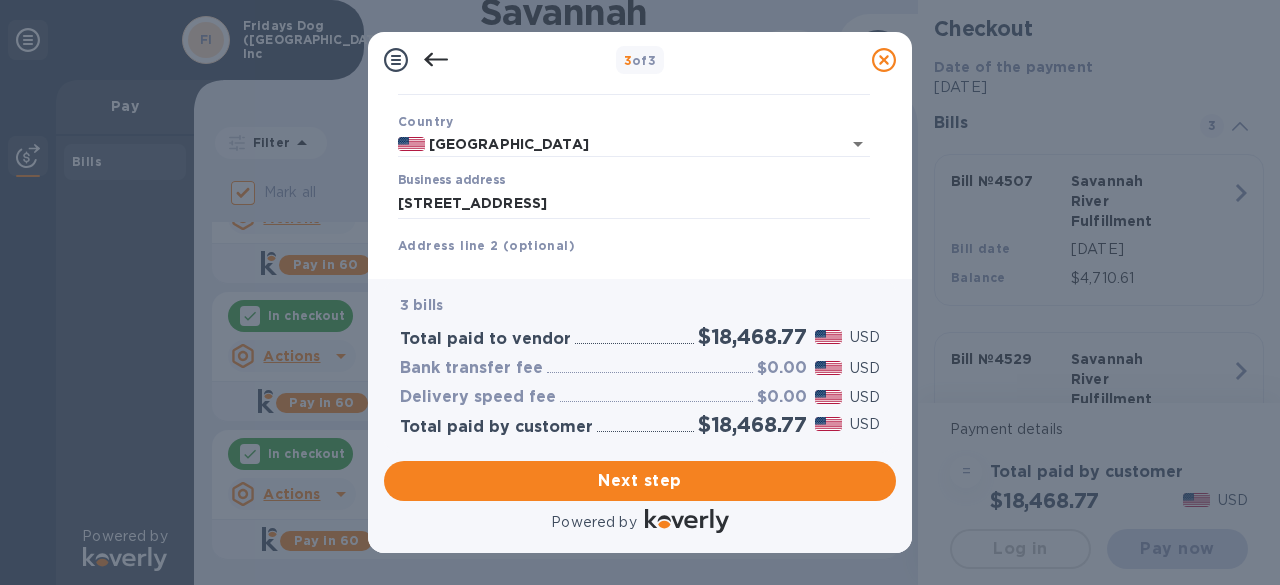 type on "Berwyn" 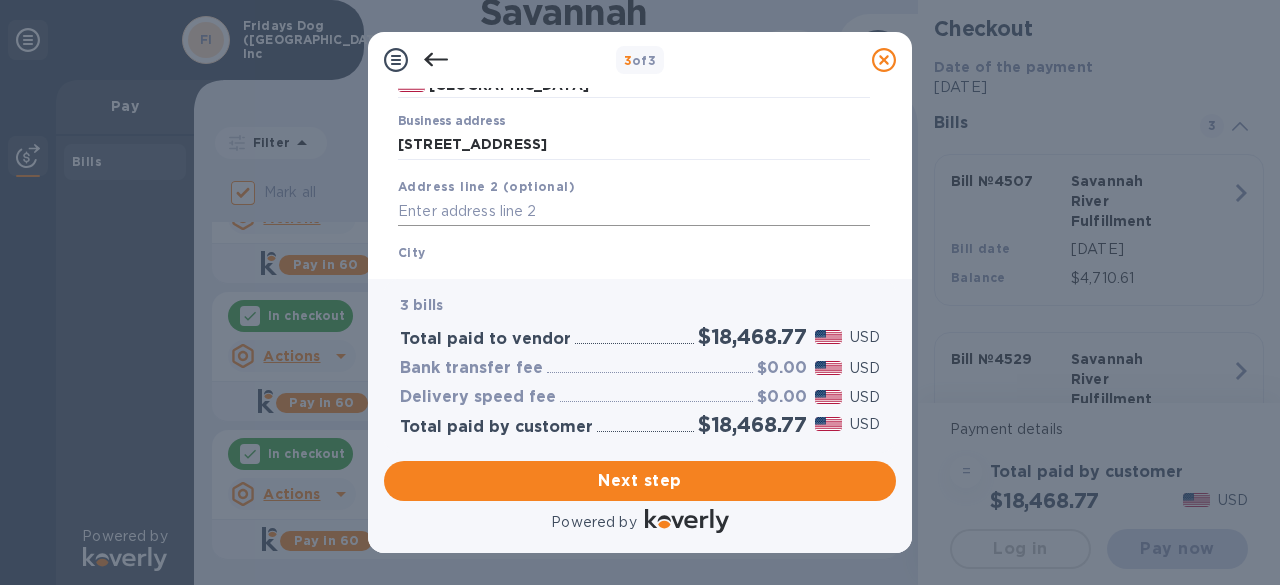 click at bounding box center (634, 212) 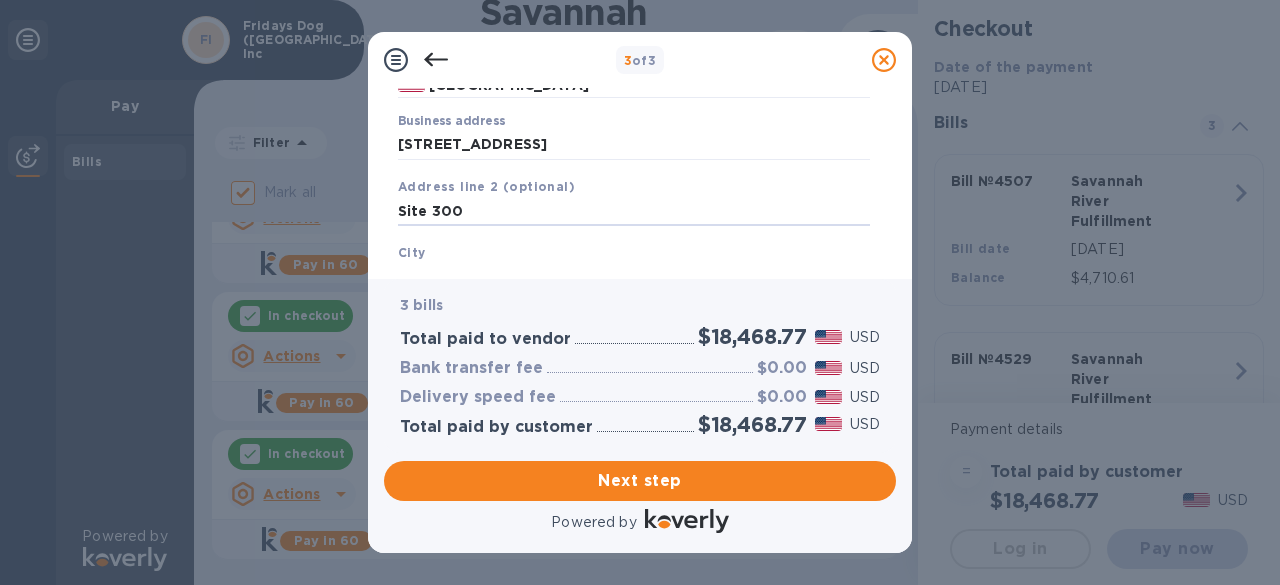 type on "Site 300" 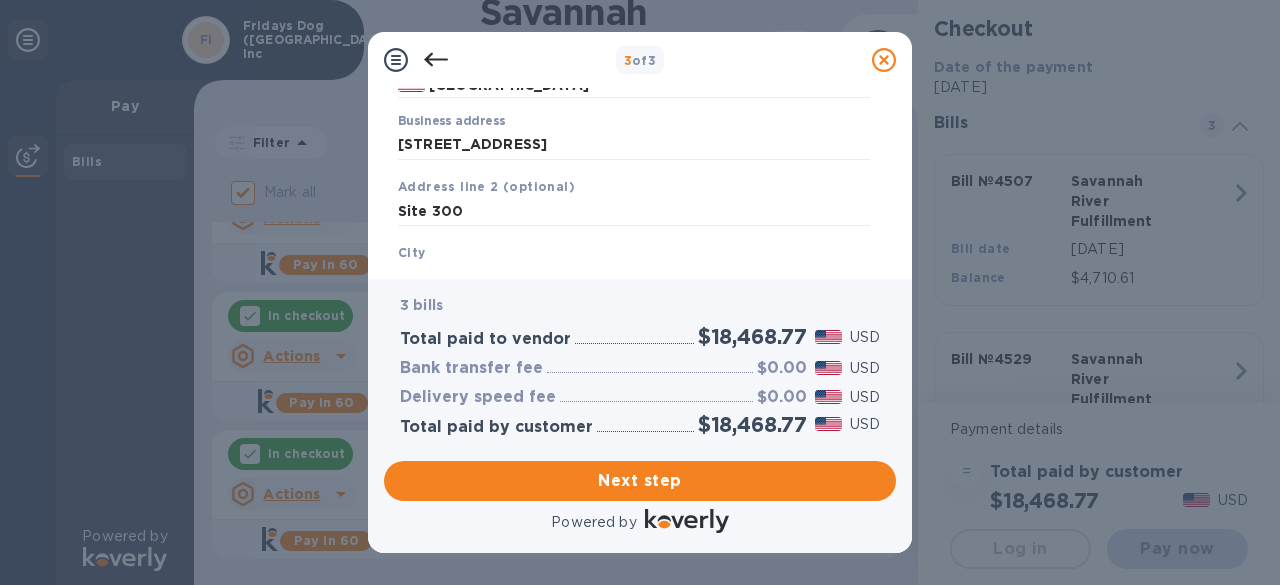 click on "City Berwyn" at bounding box center (634, 267) 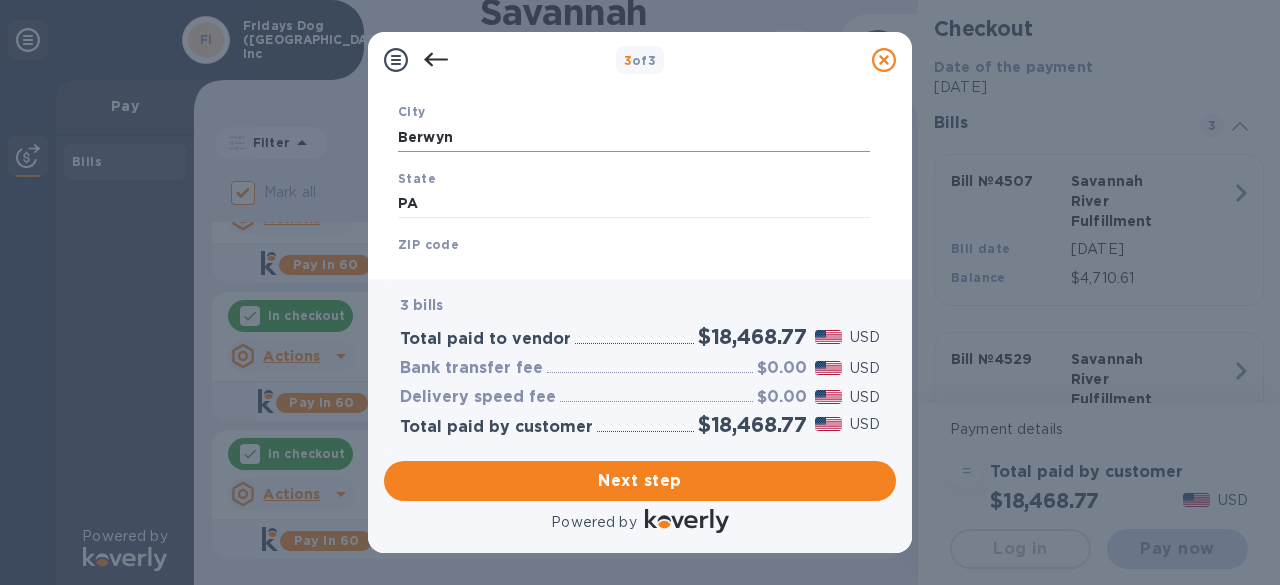 scroll, scrollTop: 394, scrollLeft: 0, axis: vertical 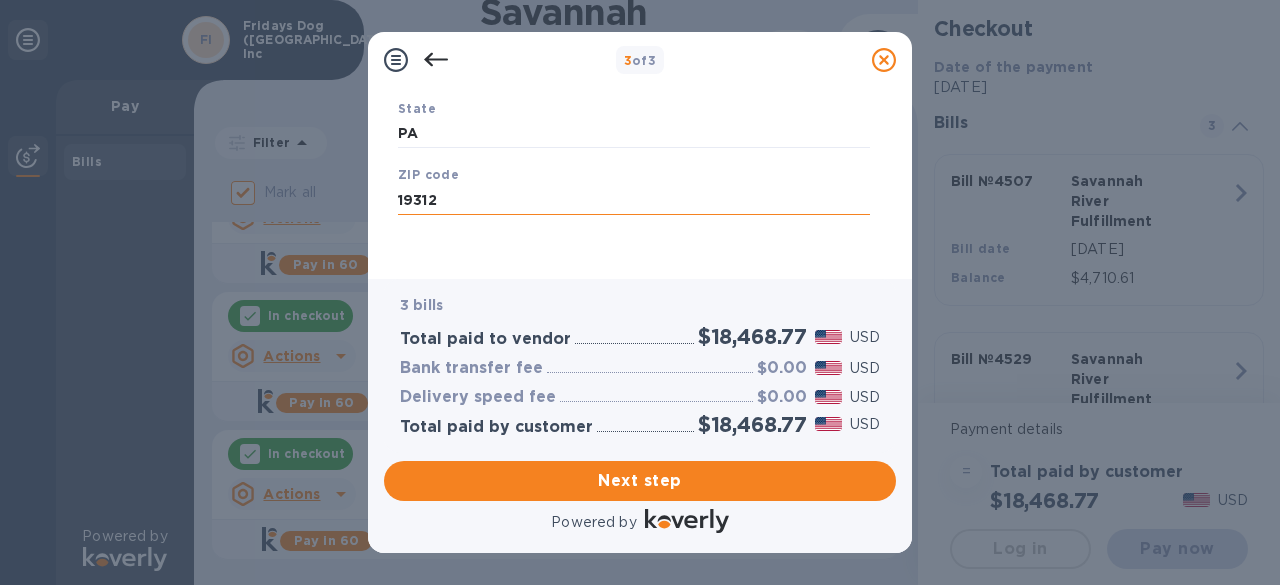 click on "19312" at bounding box center [634, 200] 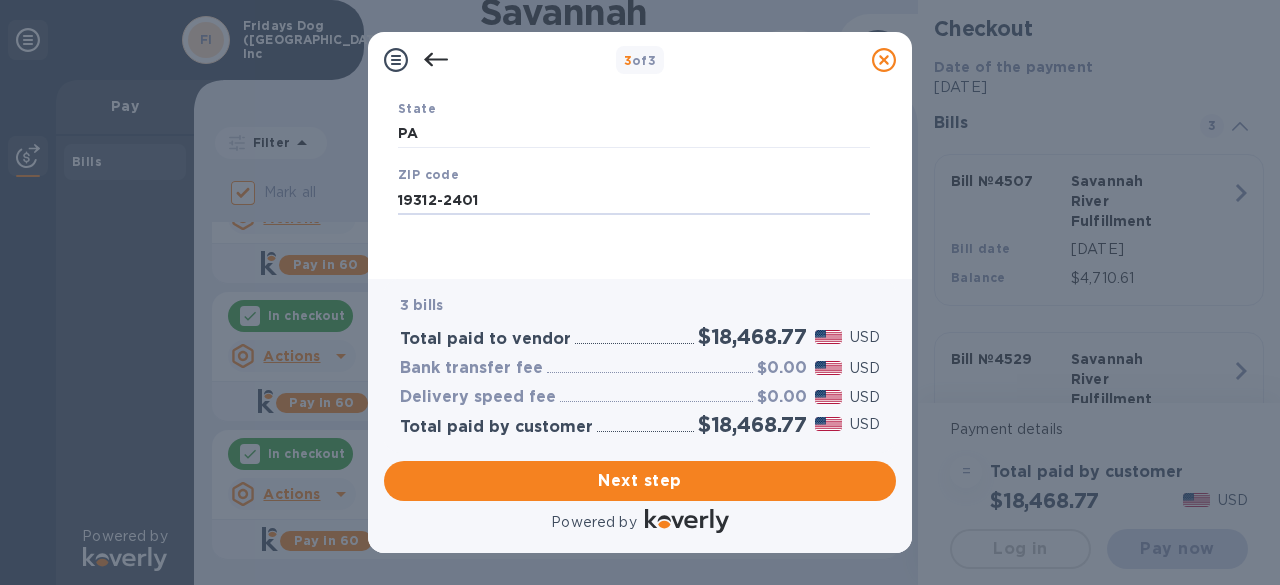 type on "19312-2401" 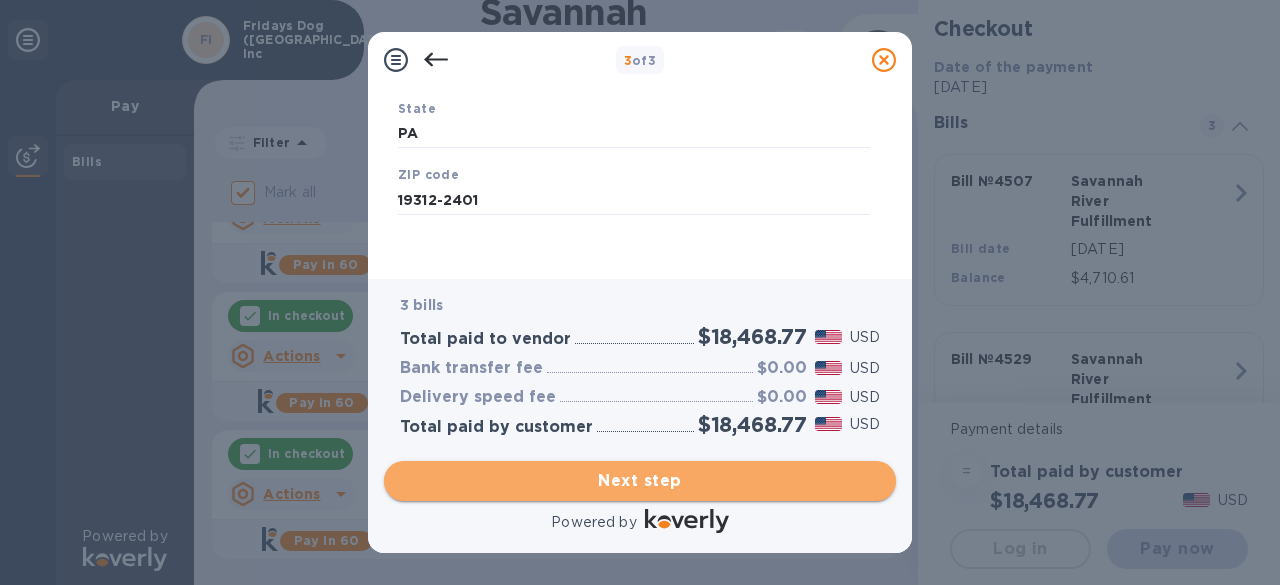 click on "Next step" at bounding box center [640, 481] 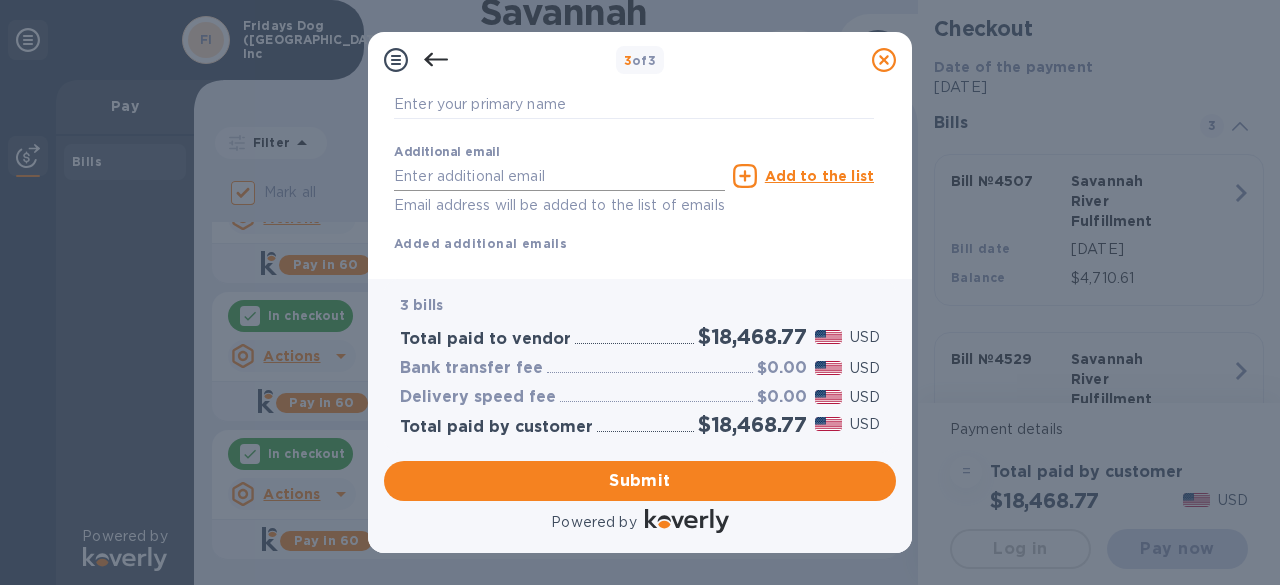 click at bounding box center (559, 176) 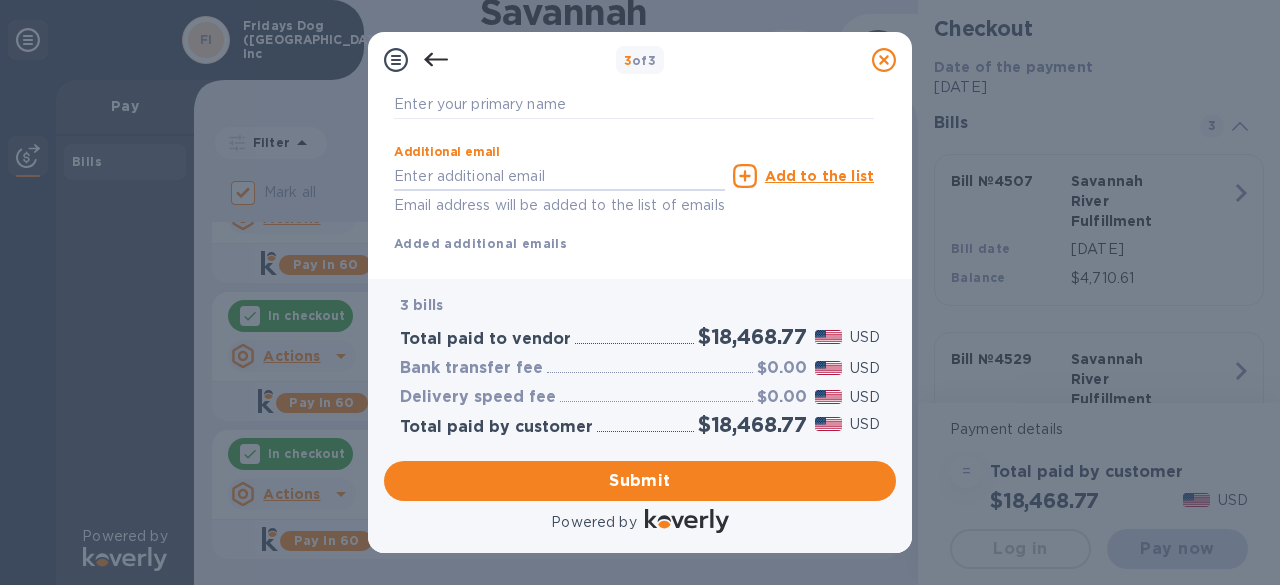 paste on "[EMAIL_ADDRESS][DOMAIN_NAME]" 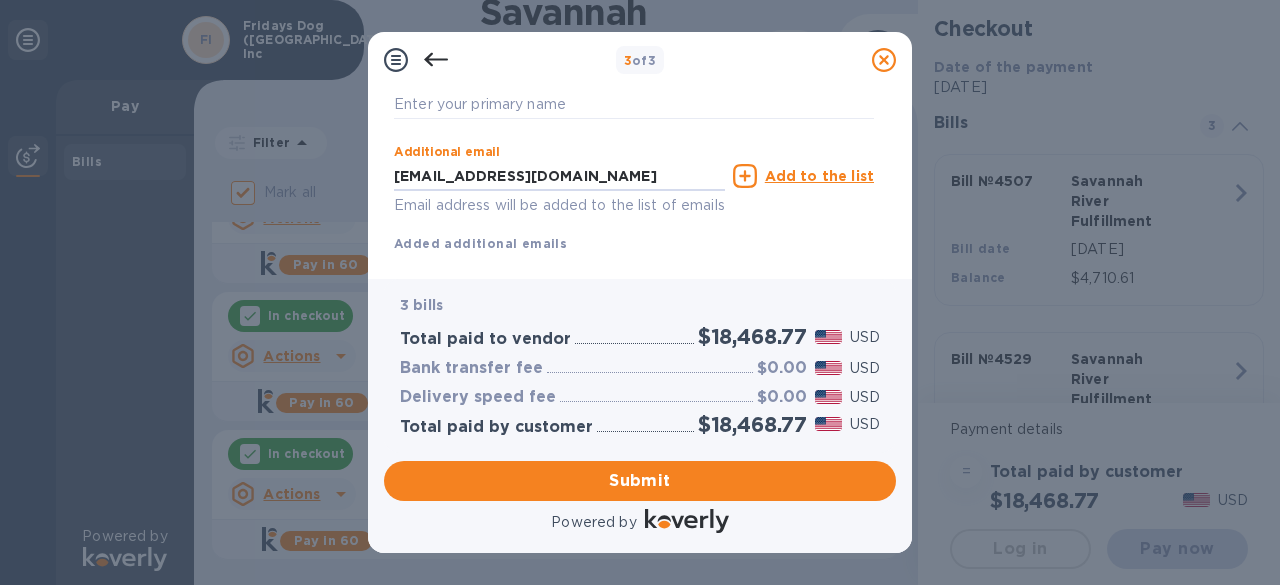 type on "[EMAIL_ADDRESS][DOMAIN_NAME]" 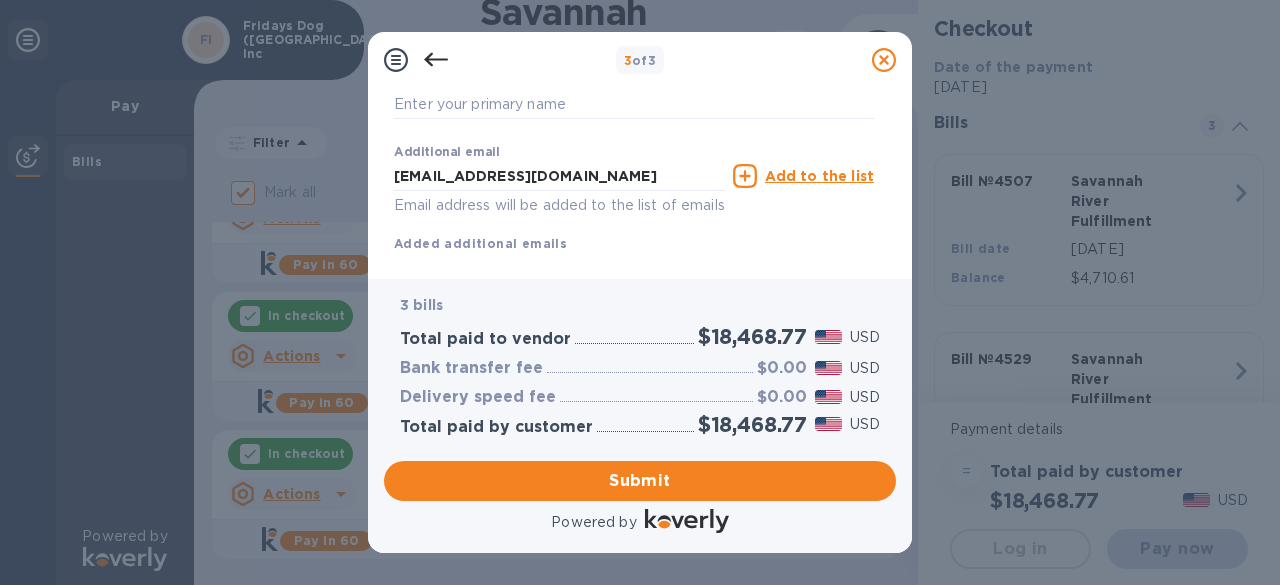click on "Add to the list" at bounding box center (803, 176) 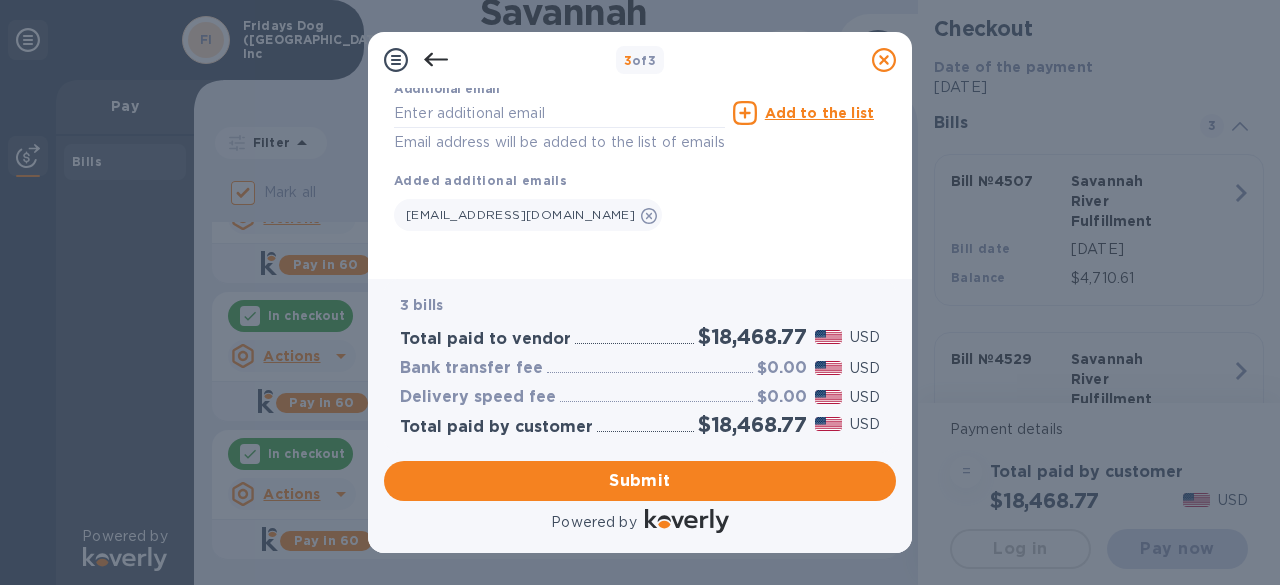 scroll, scrollTop: 476, scrollLeft: 0, axis: vertical 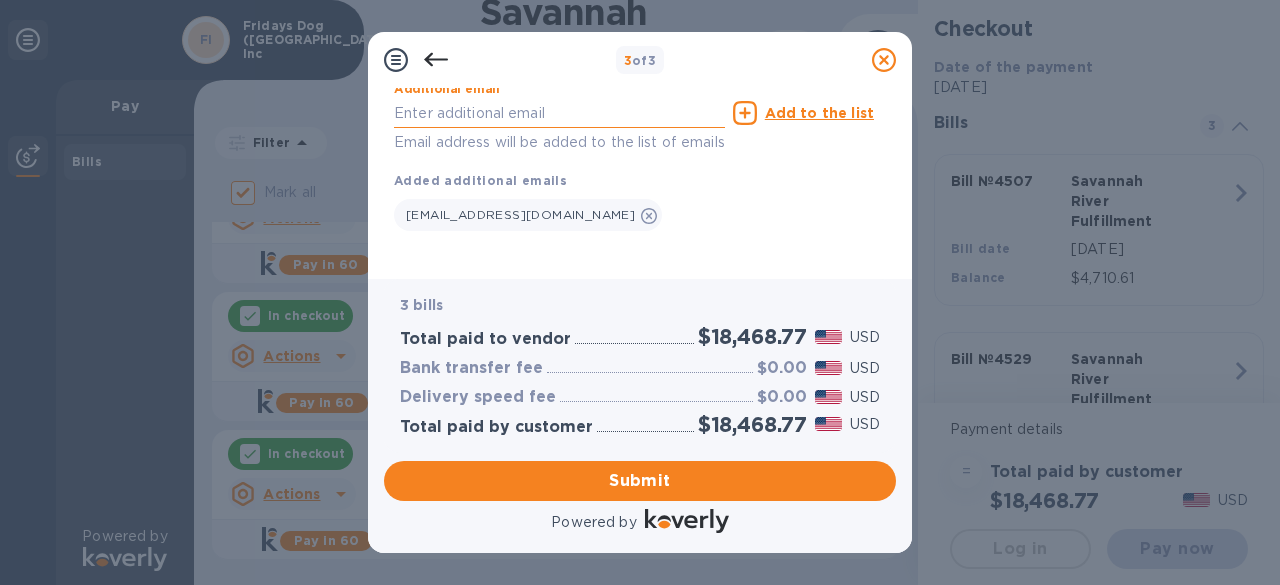 click at bounding box center (559, 113) 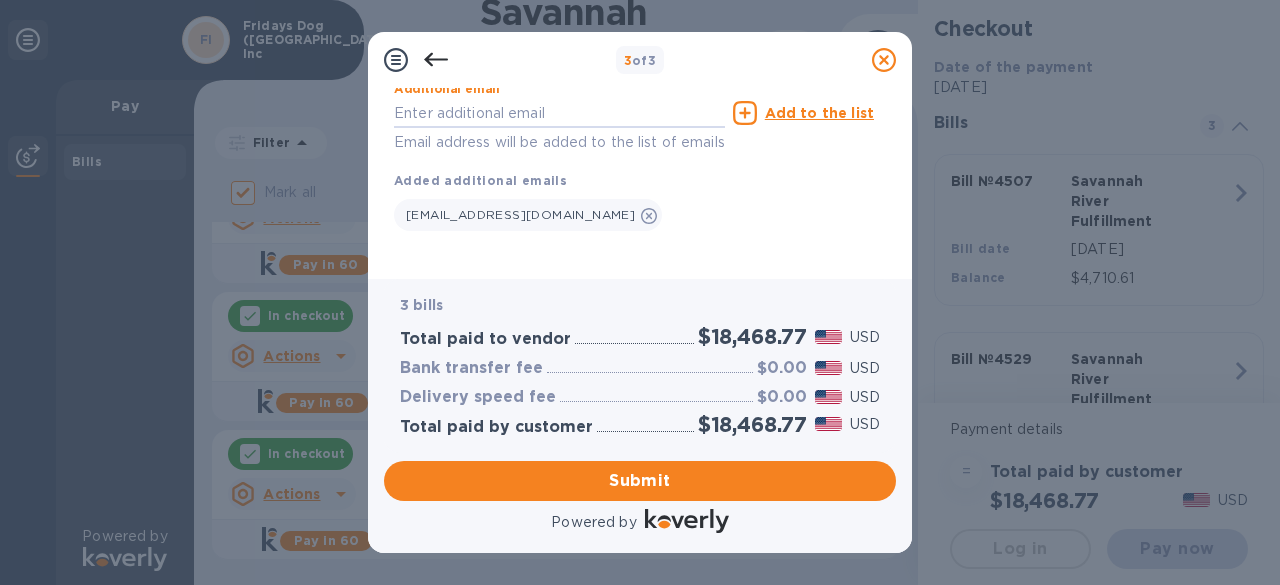 paste on "[PERSON_NAME][EMAIL_ADDRESS][DOMAIN_NAME]" 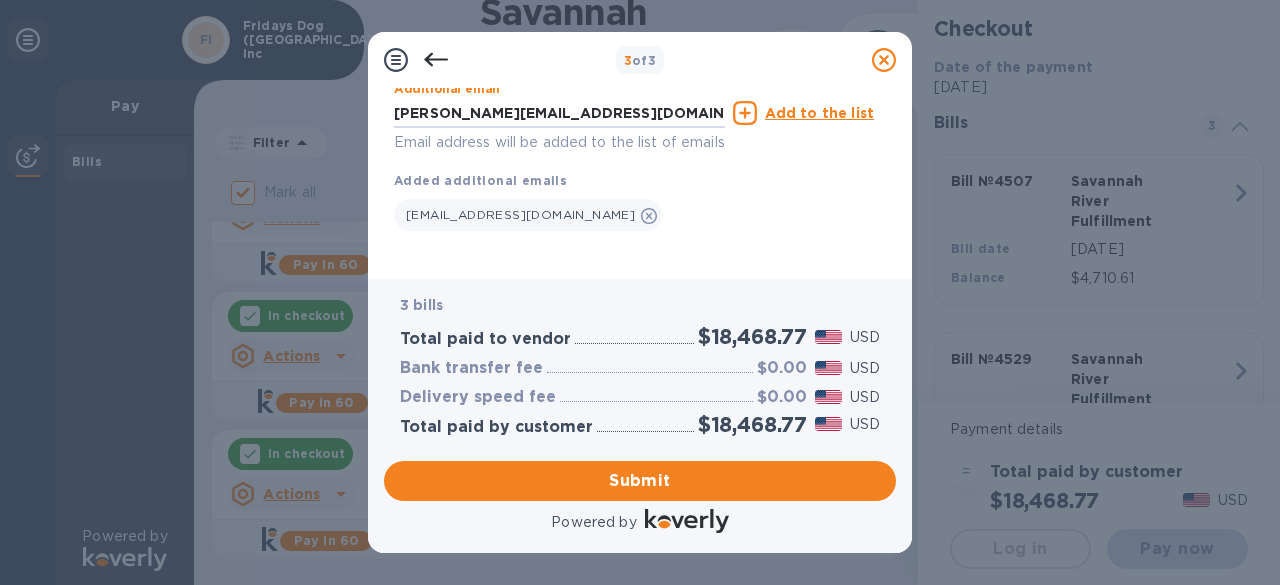 scroll, scrollTop: 474, scrollLeft: 0, axis: vertical 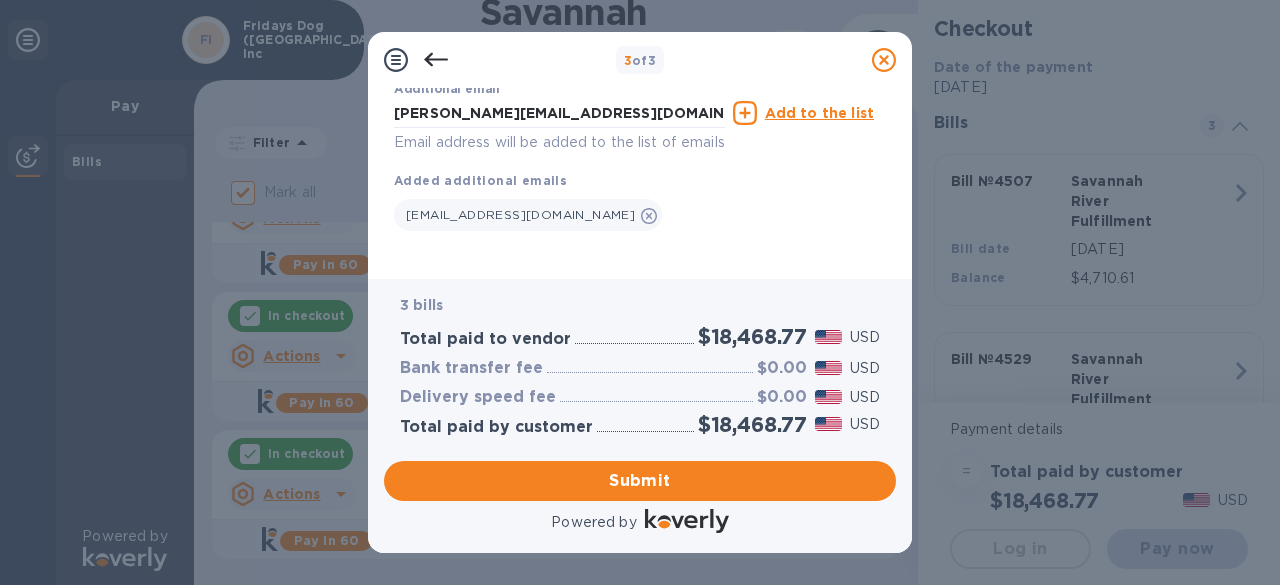 click on "Add to the list" at bounding box center (819, 113) 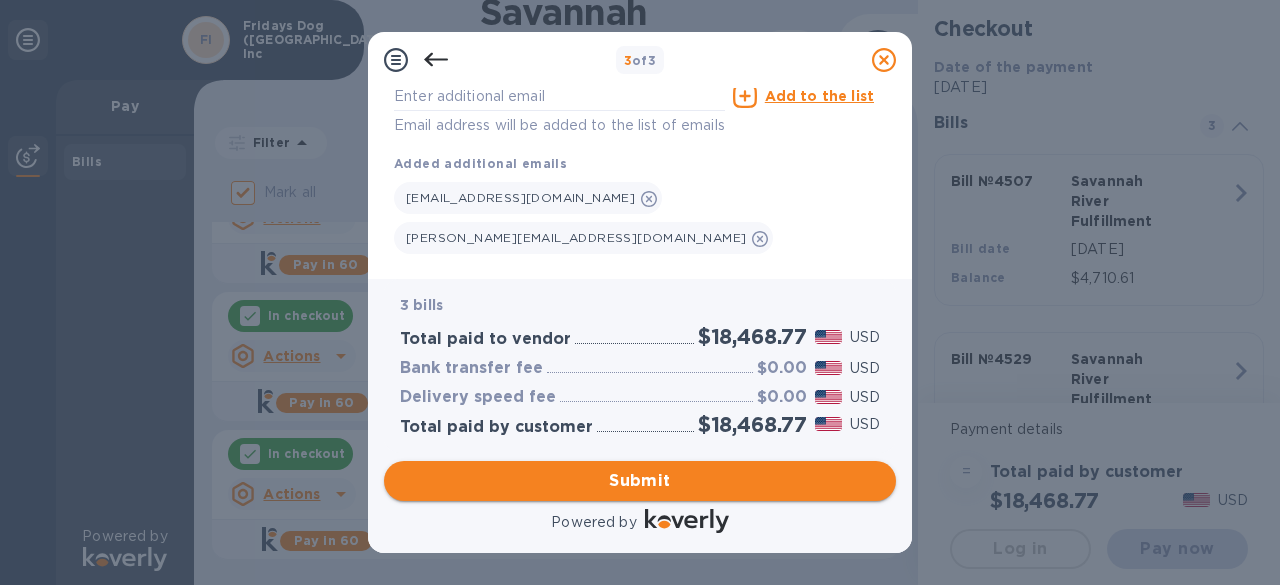 click on "Submit" at bounding box center (640, 481) 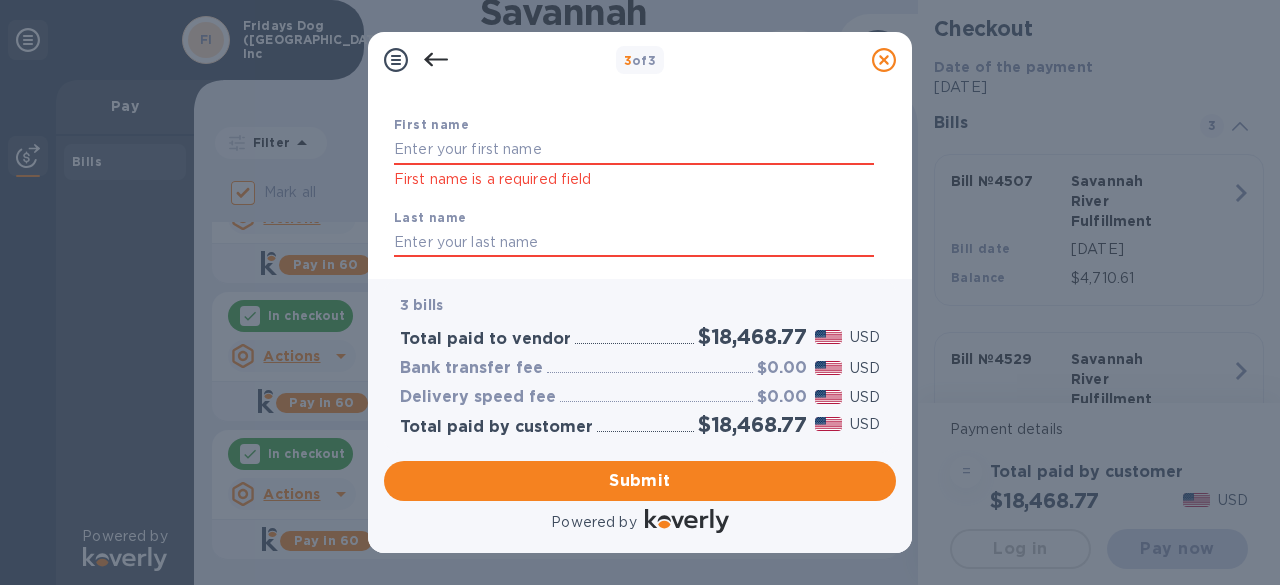 scroll, scrollTop: 0, scrollLeft: 0, axis: both 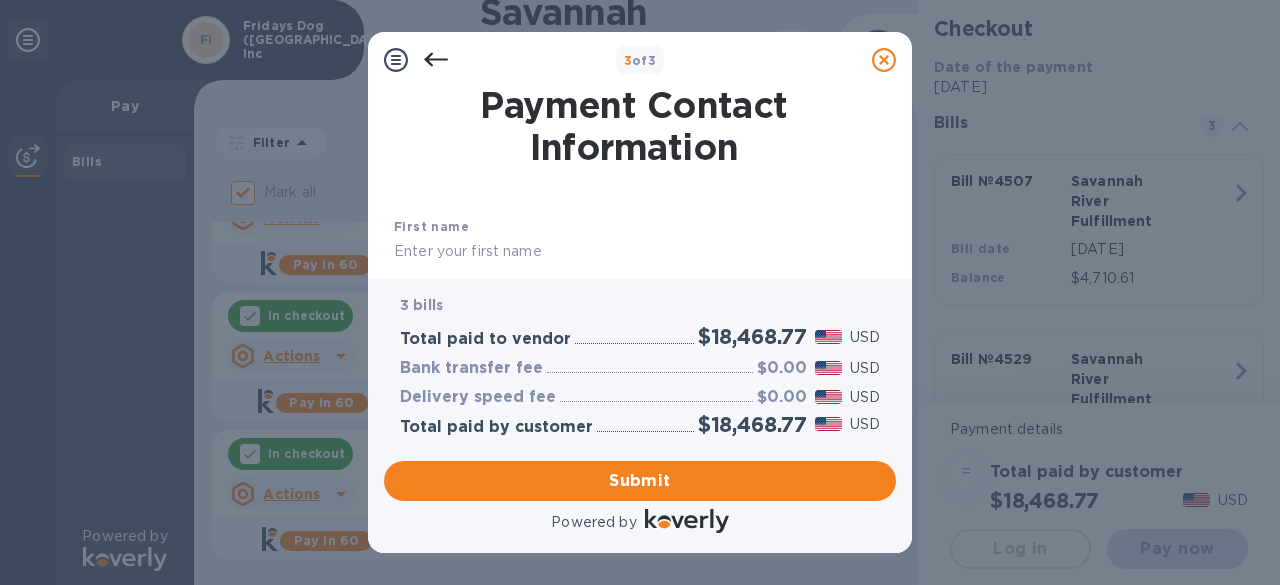 click at bounding box center [634, 252] 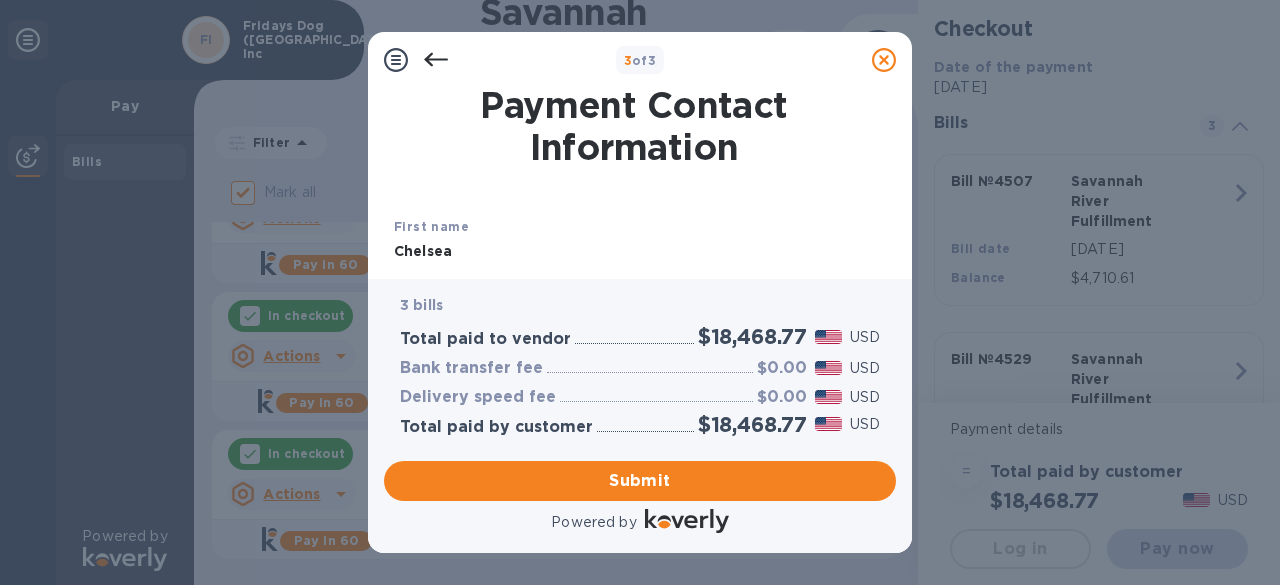 type on "Chelsea" 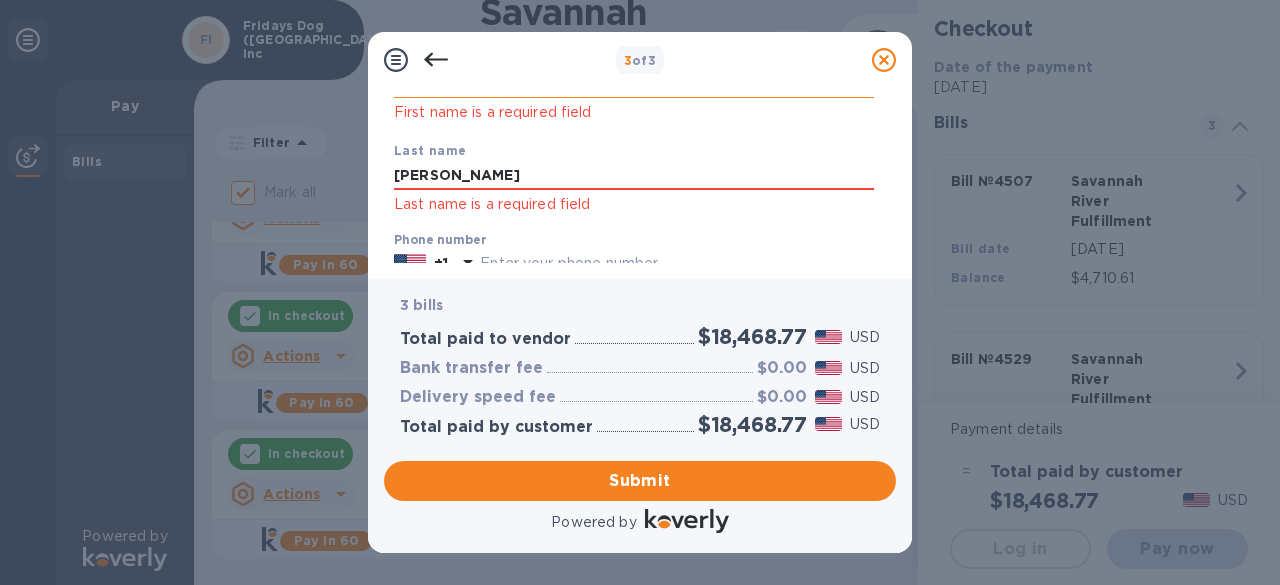 type on "[PERSON_NAME]" 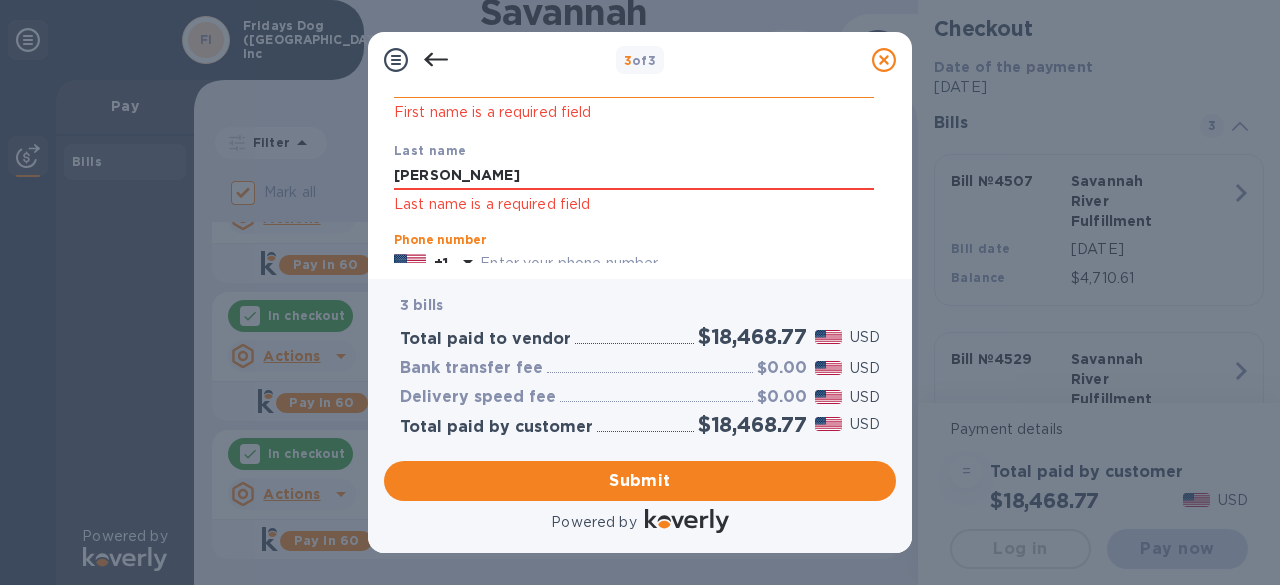 scroll, scrollTop: 184, scrollLeft: 0, axis: vertical 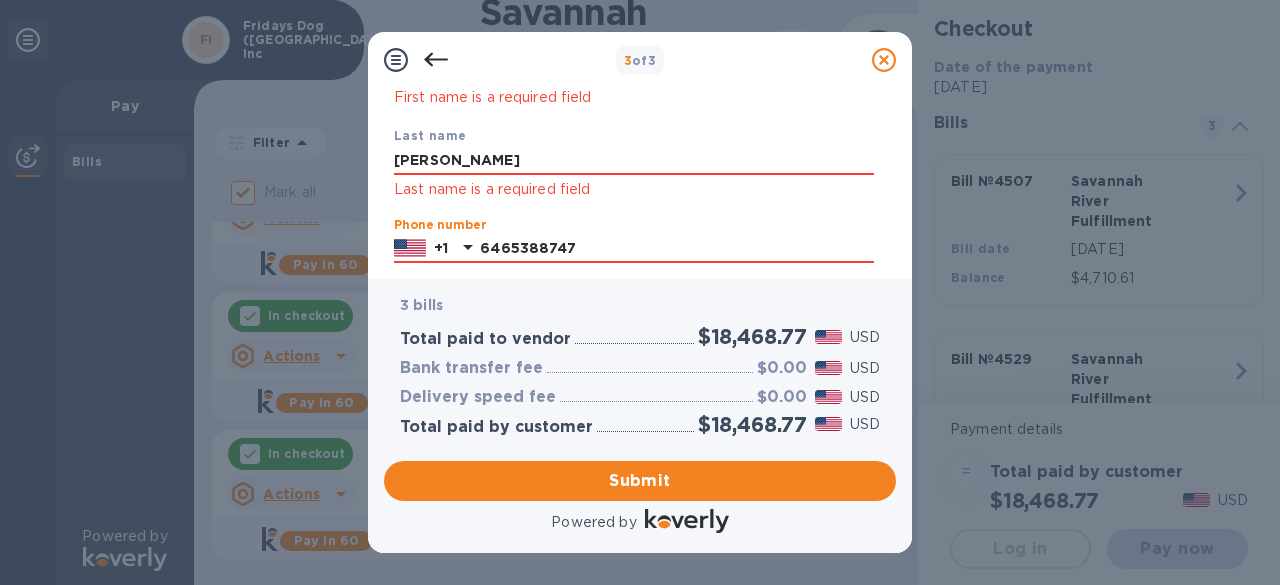 type on "6465388747" 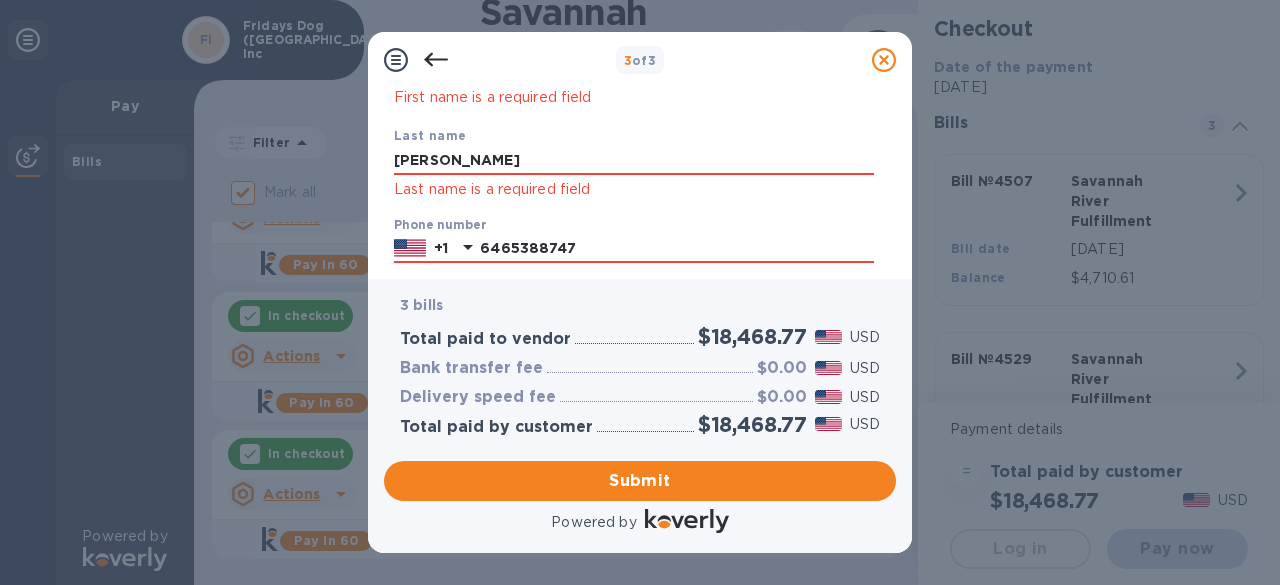 click on "Phone number [PHONE_NUMBER] Invalid Mobile number" at bounding box center [634, 254] 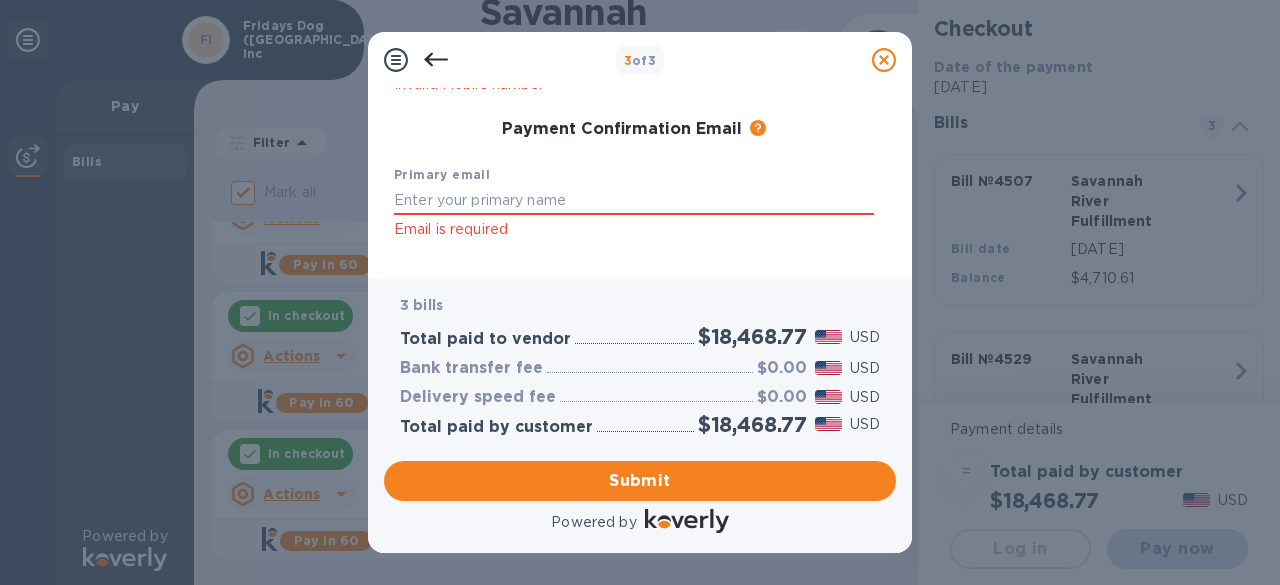 scroll, scrollTop: 378, scrollLeft: 0, axis: vertical 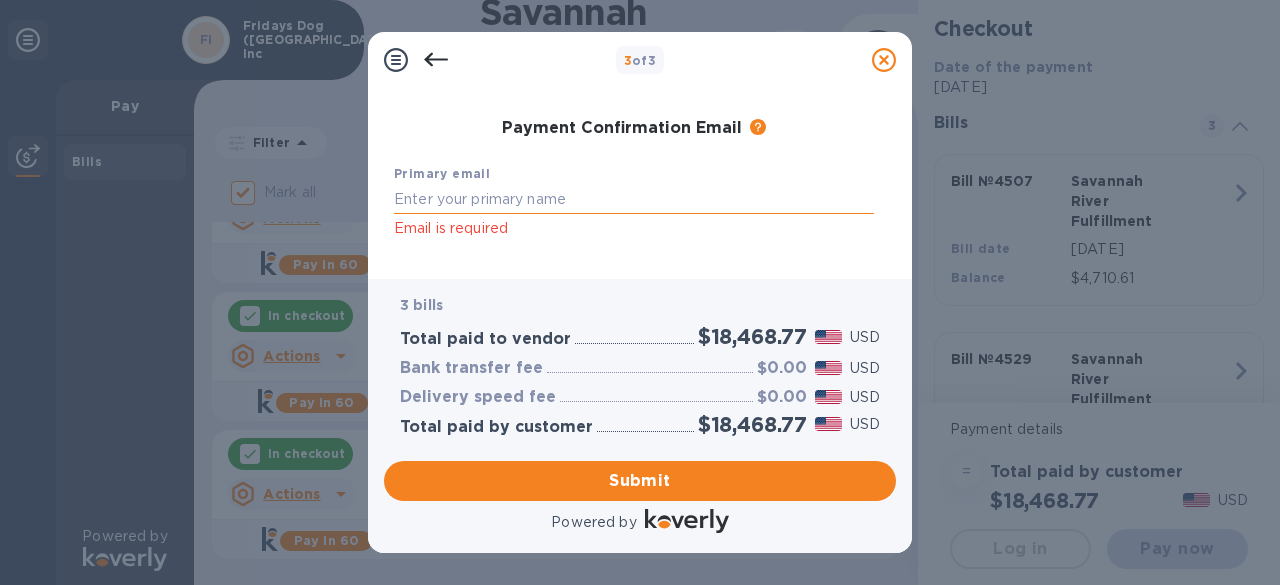 click at bounding box center [634, 199] 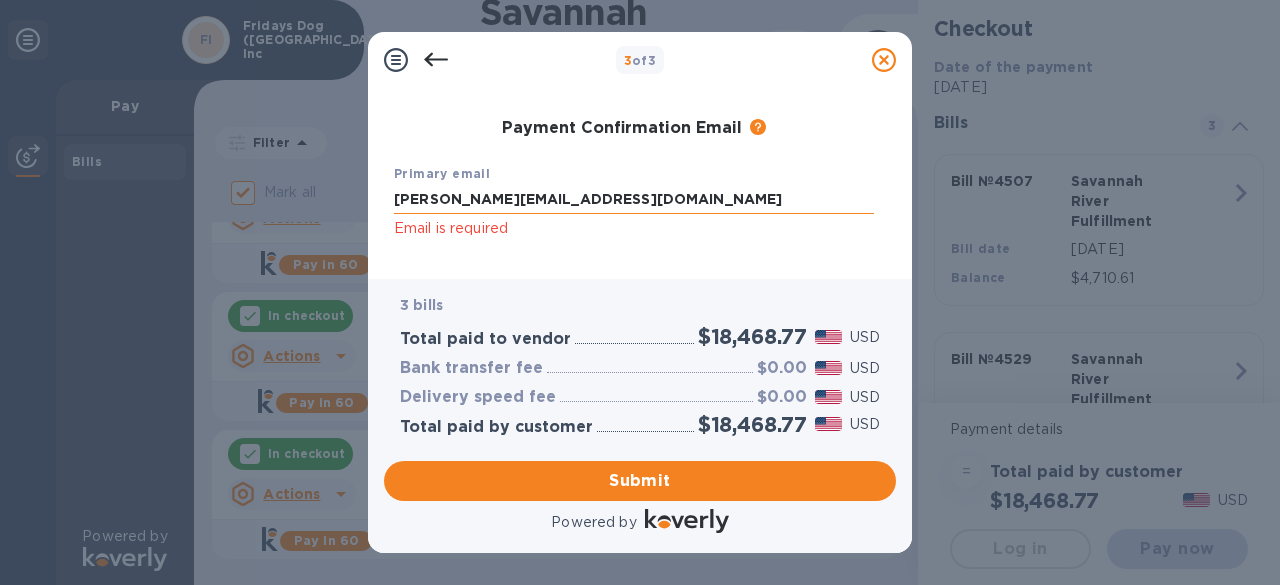 type on "[PERSON_NAME][EMAIL_ADDRESS][DOMAIN_NAME]" 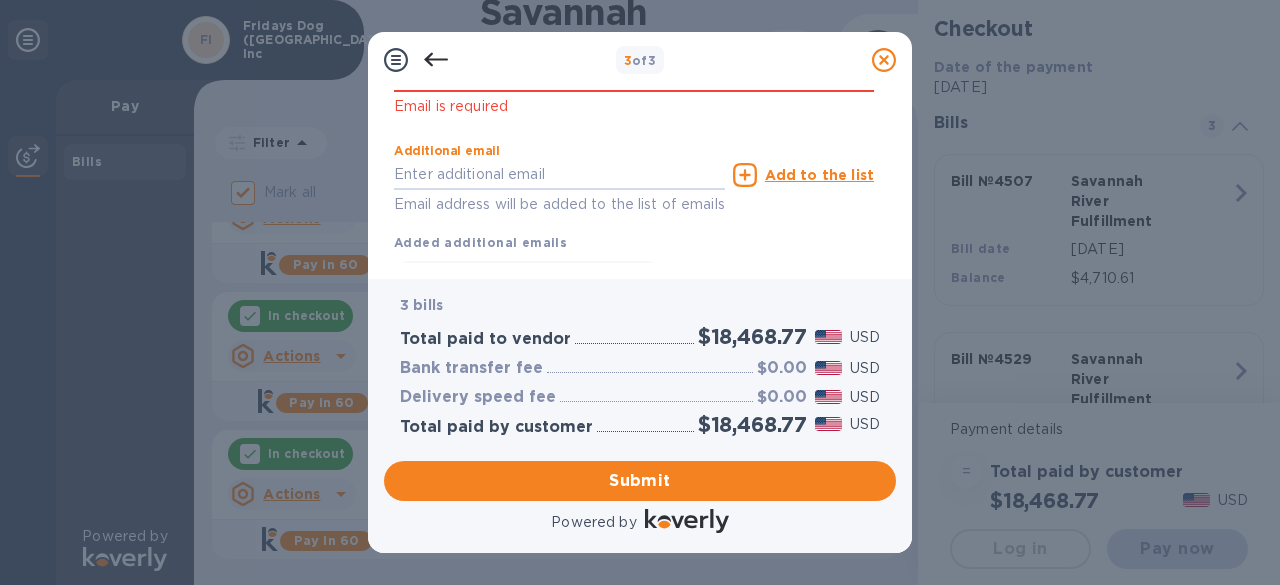 scroll, scrollTop: 586, scrollLeft: 0, axis: vertical 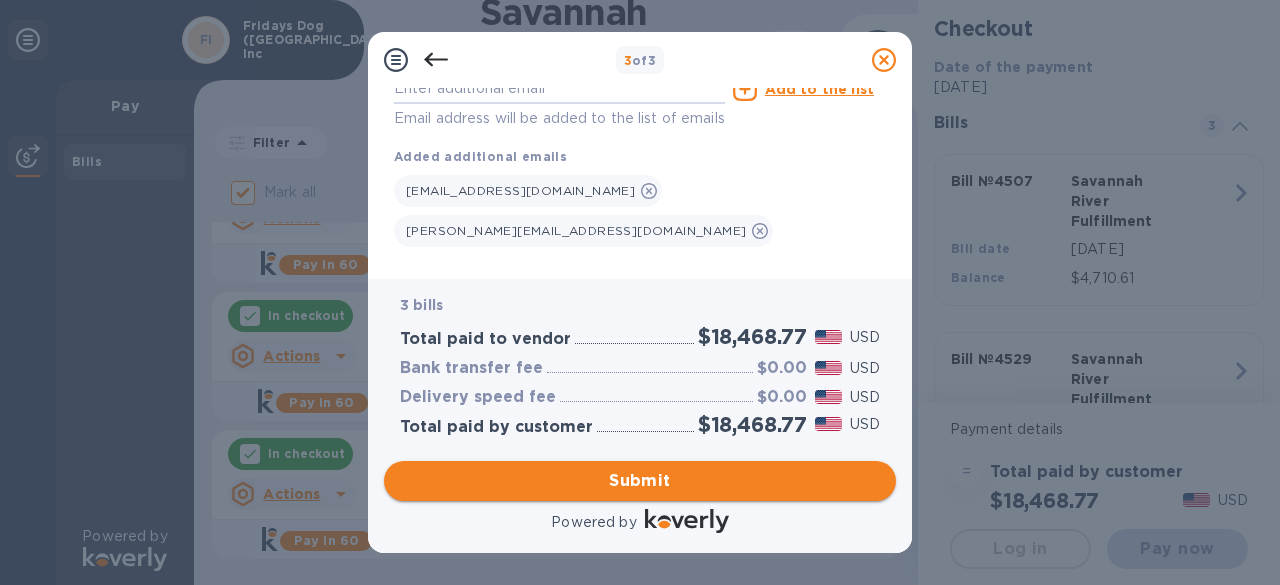 click on "Submit" at bounding box center (640, 481) 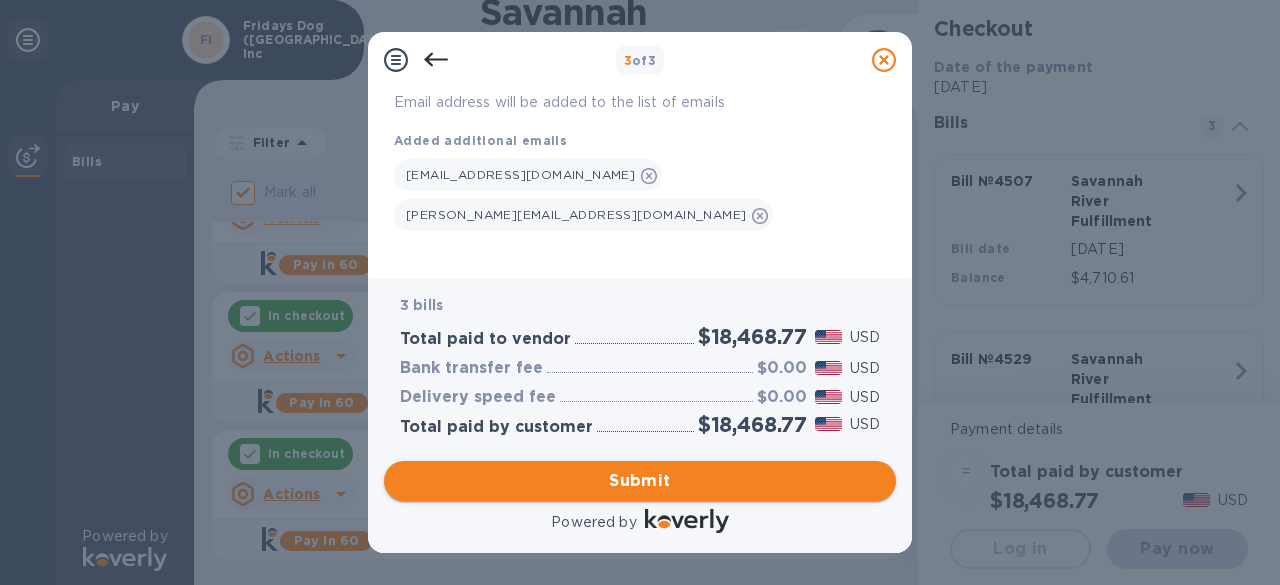 scroll, scrollTop: 481, scrollLeft: 0, axis: vertical 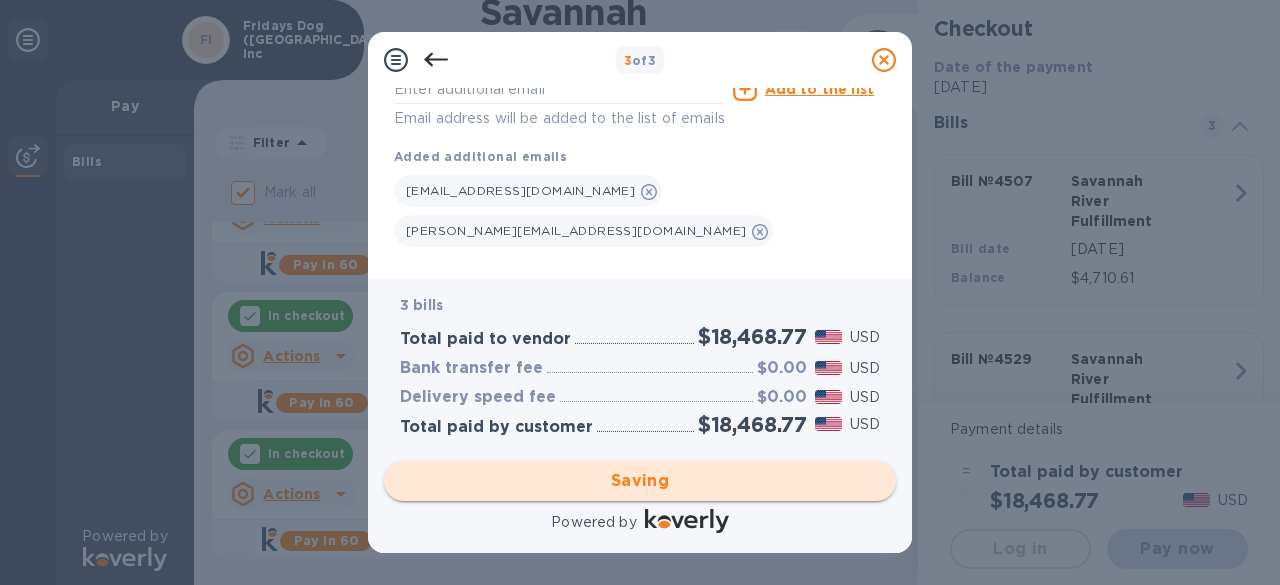 checkbox on "false" 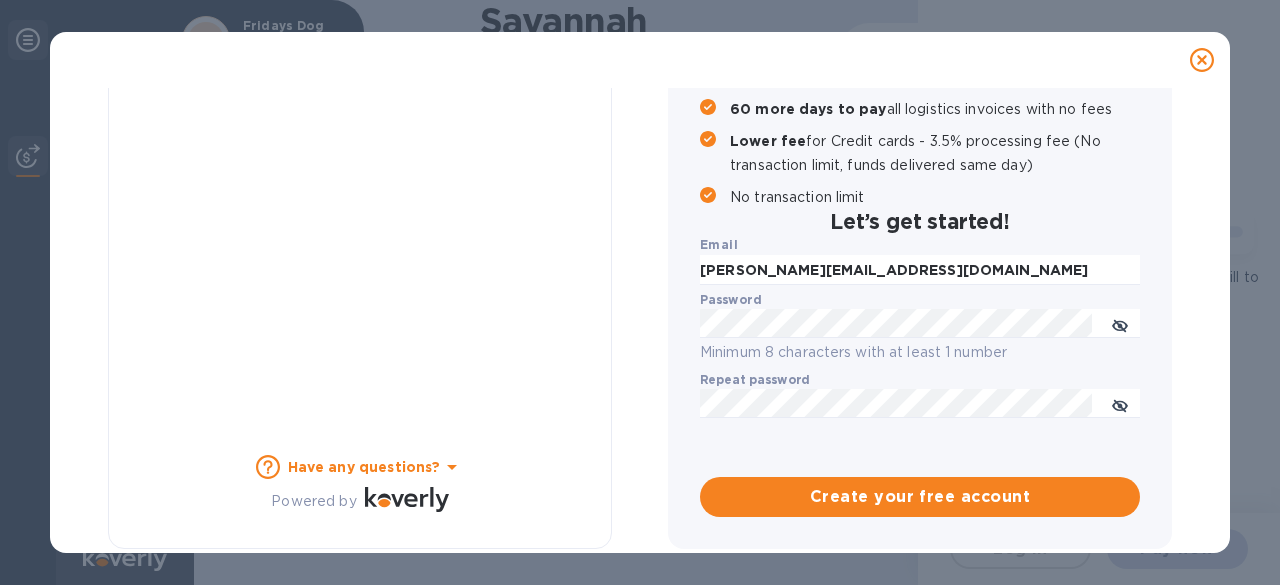 scroll, scrollTop: 0, scrollLeft: 0, axis: both 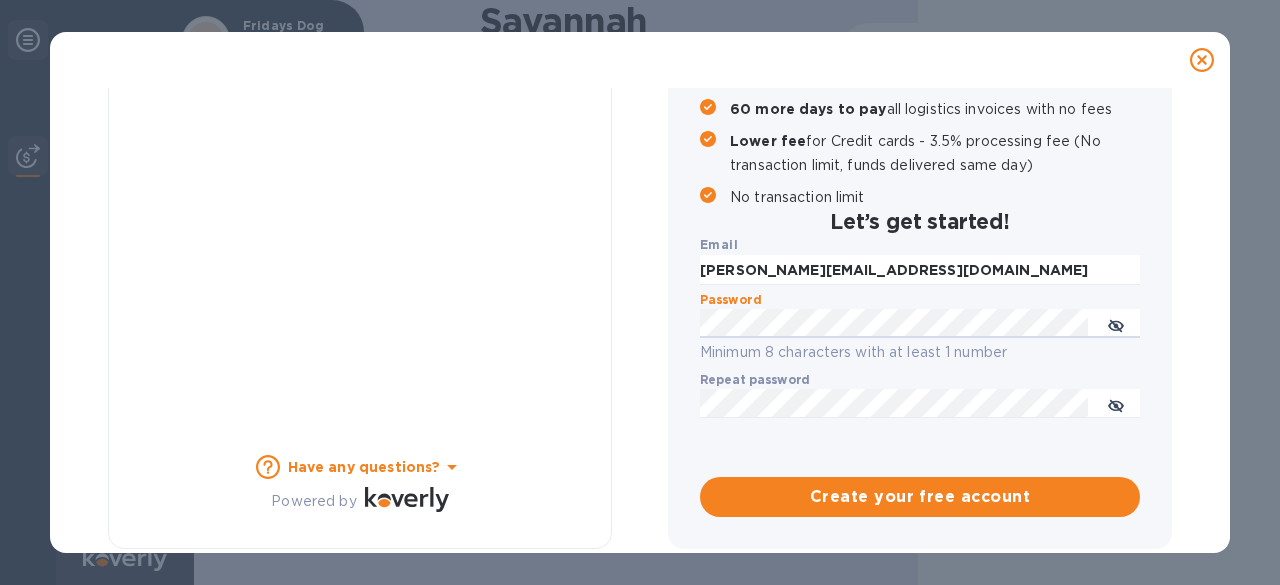 type 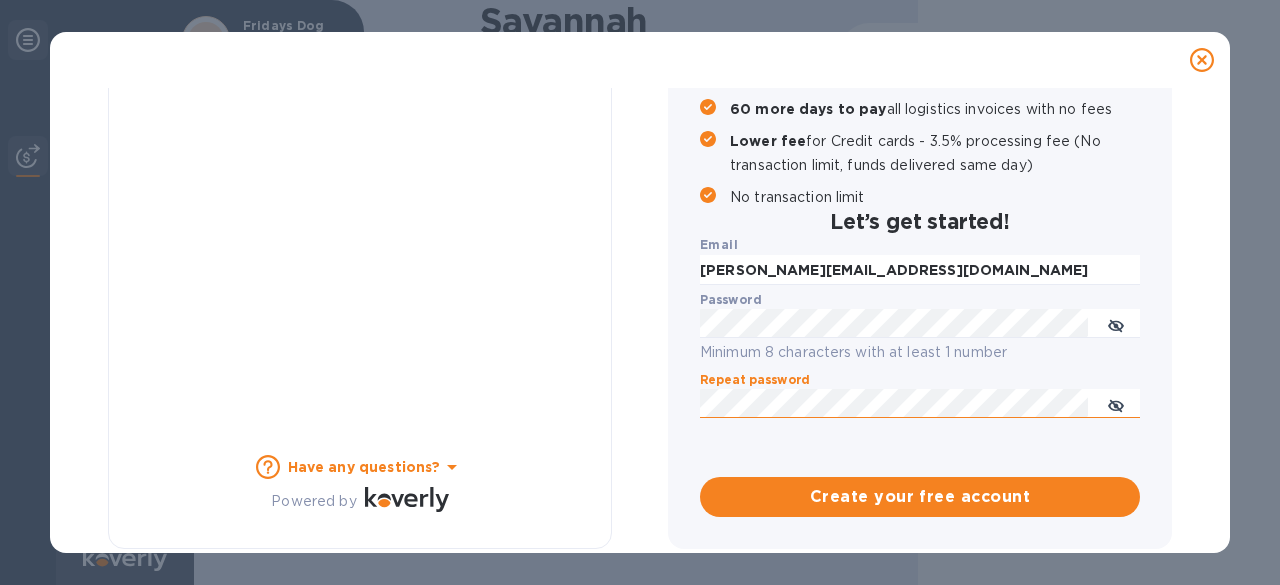 click 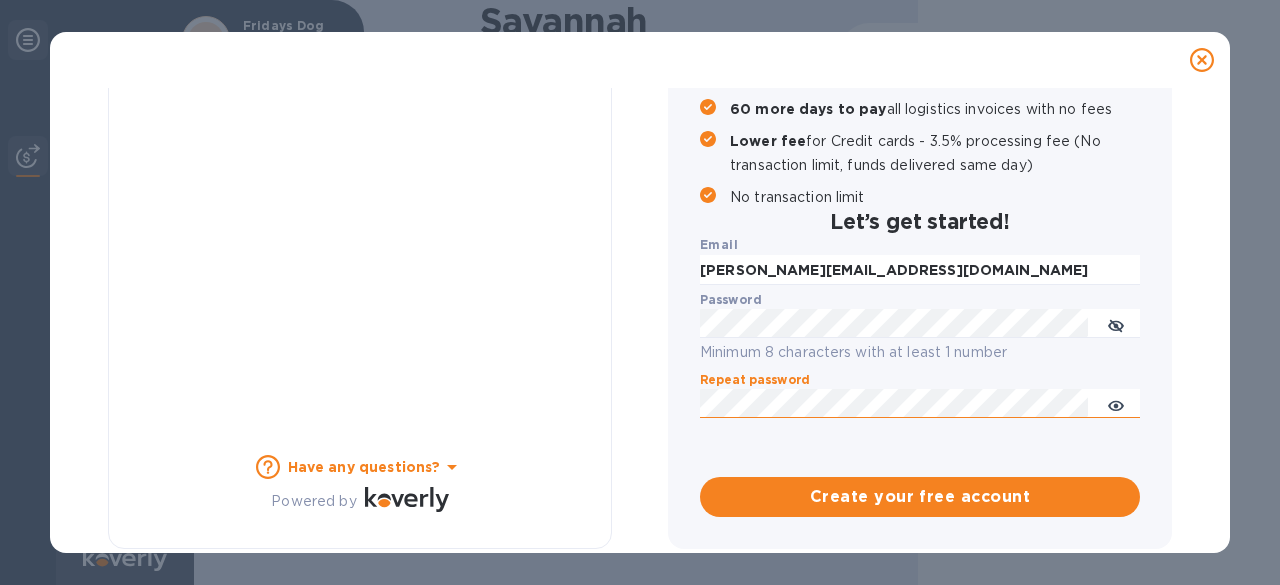 click 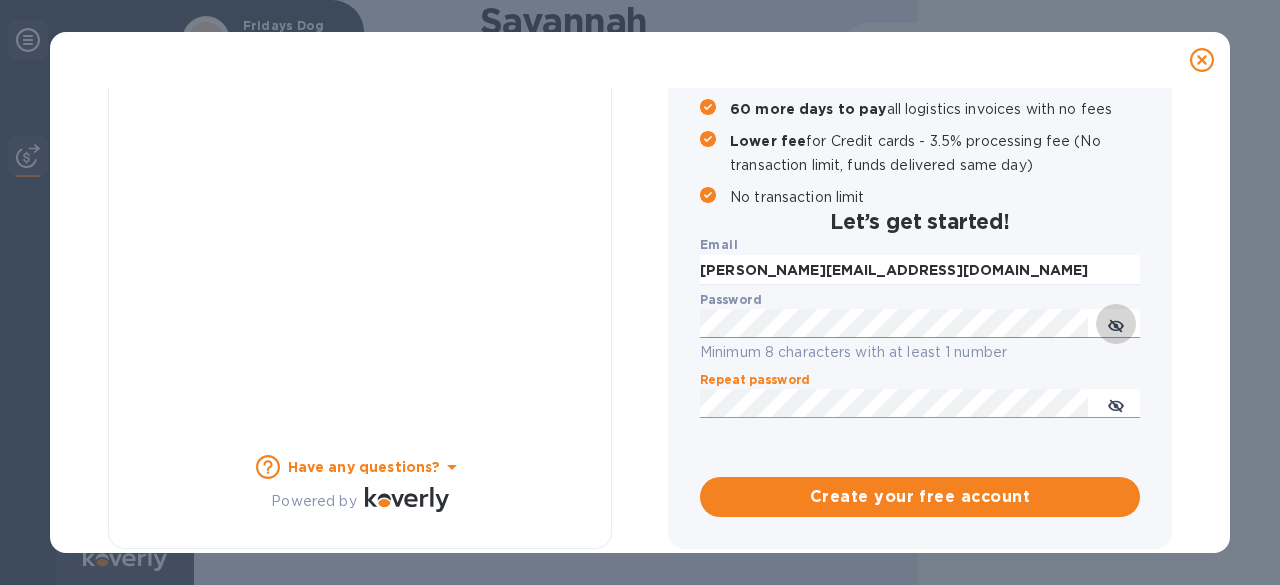 click at bounding box center (1116, 323) 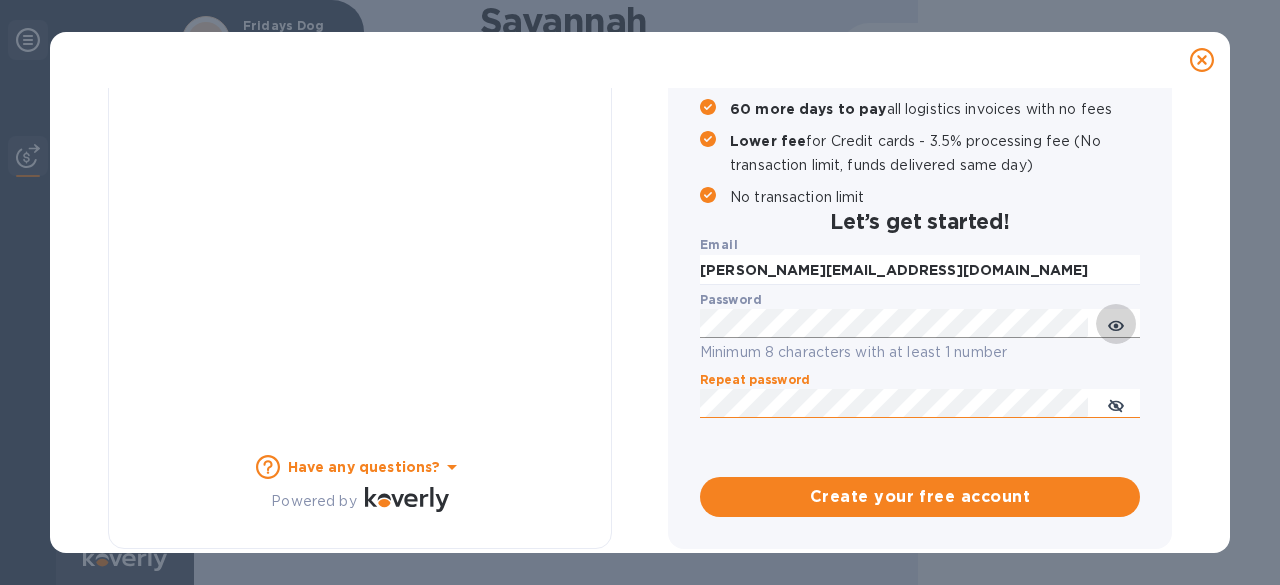 click 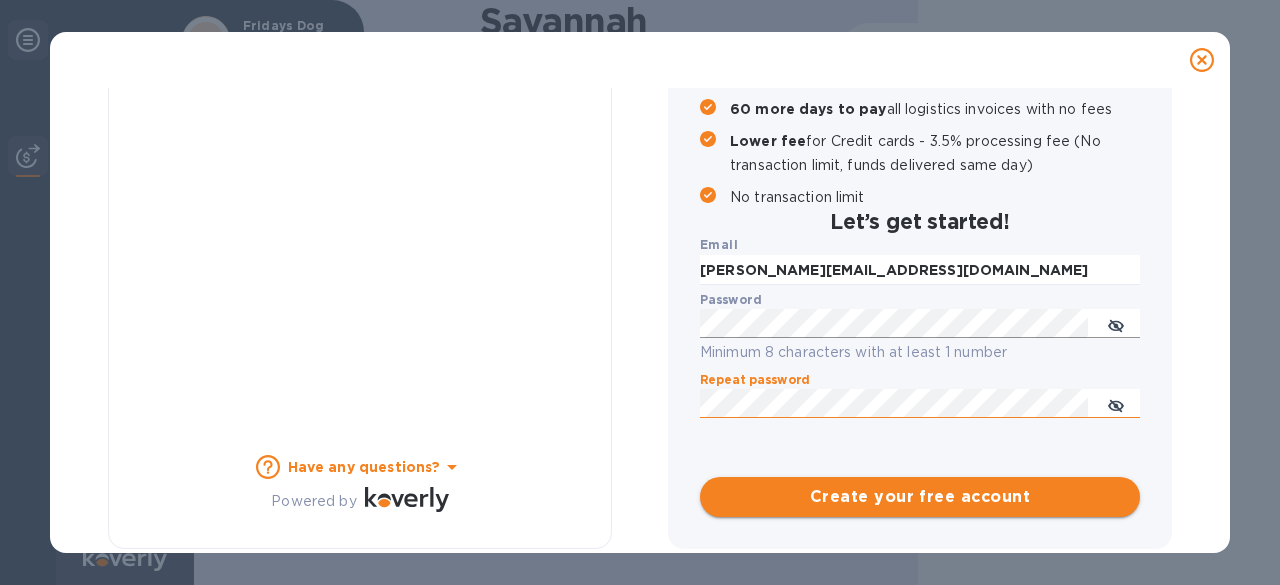 click on "Create your free account" at bounding box center (920, 497) 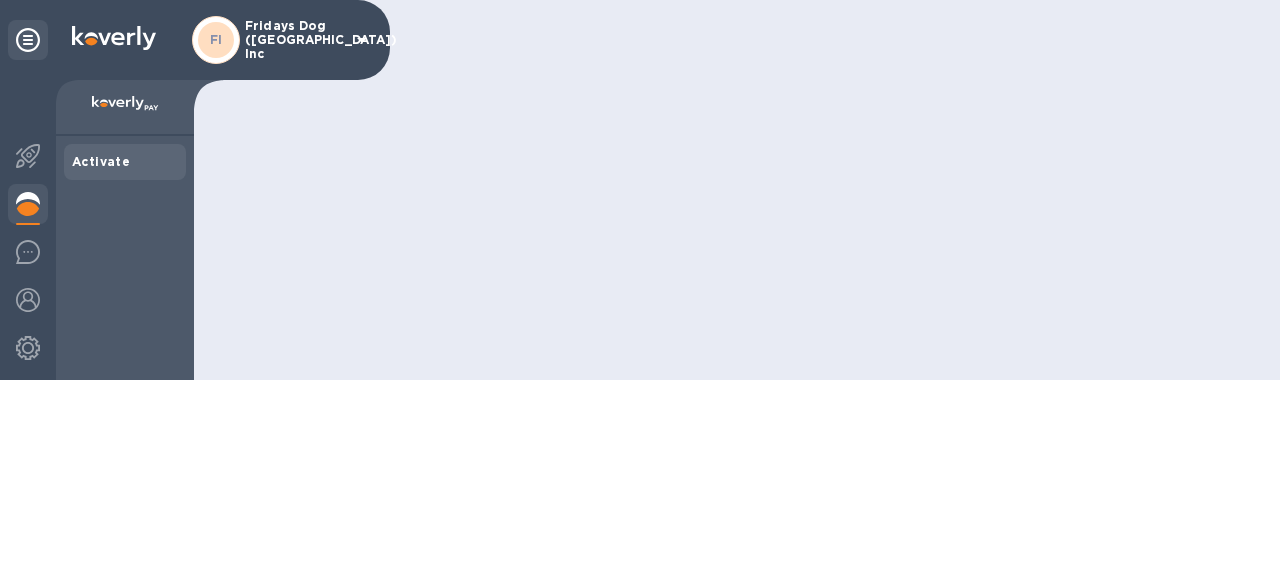 scroll, scrollTop: 0, scrollLeft: 0, axis: both 